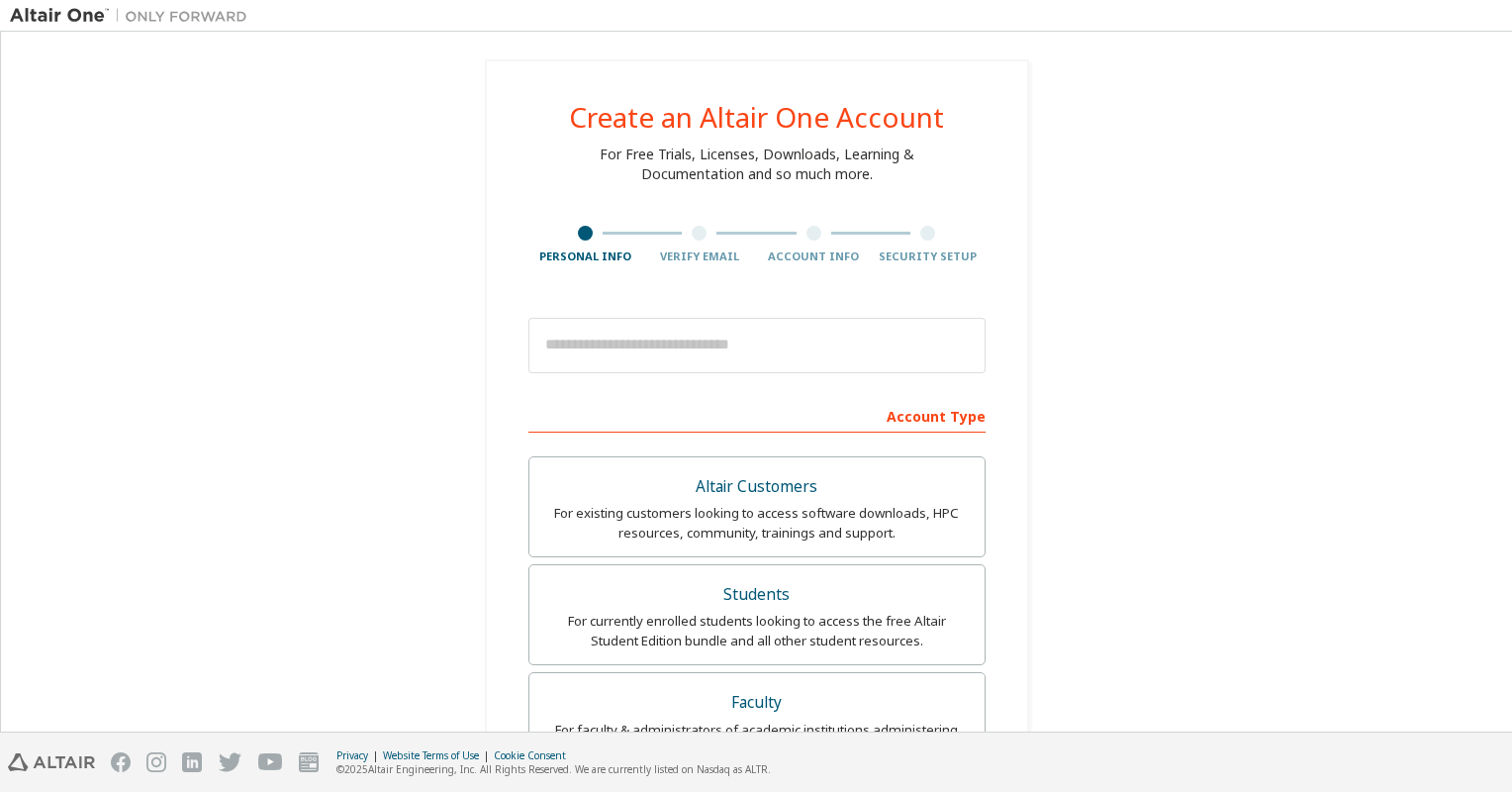 scroll, scrollTop: 0, scrollLeft: 0, axis: both 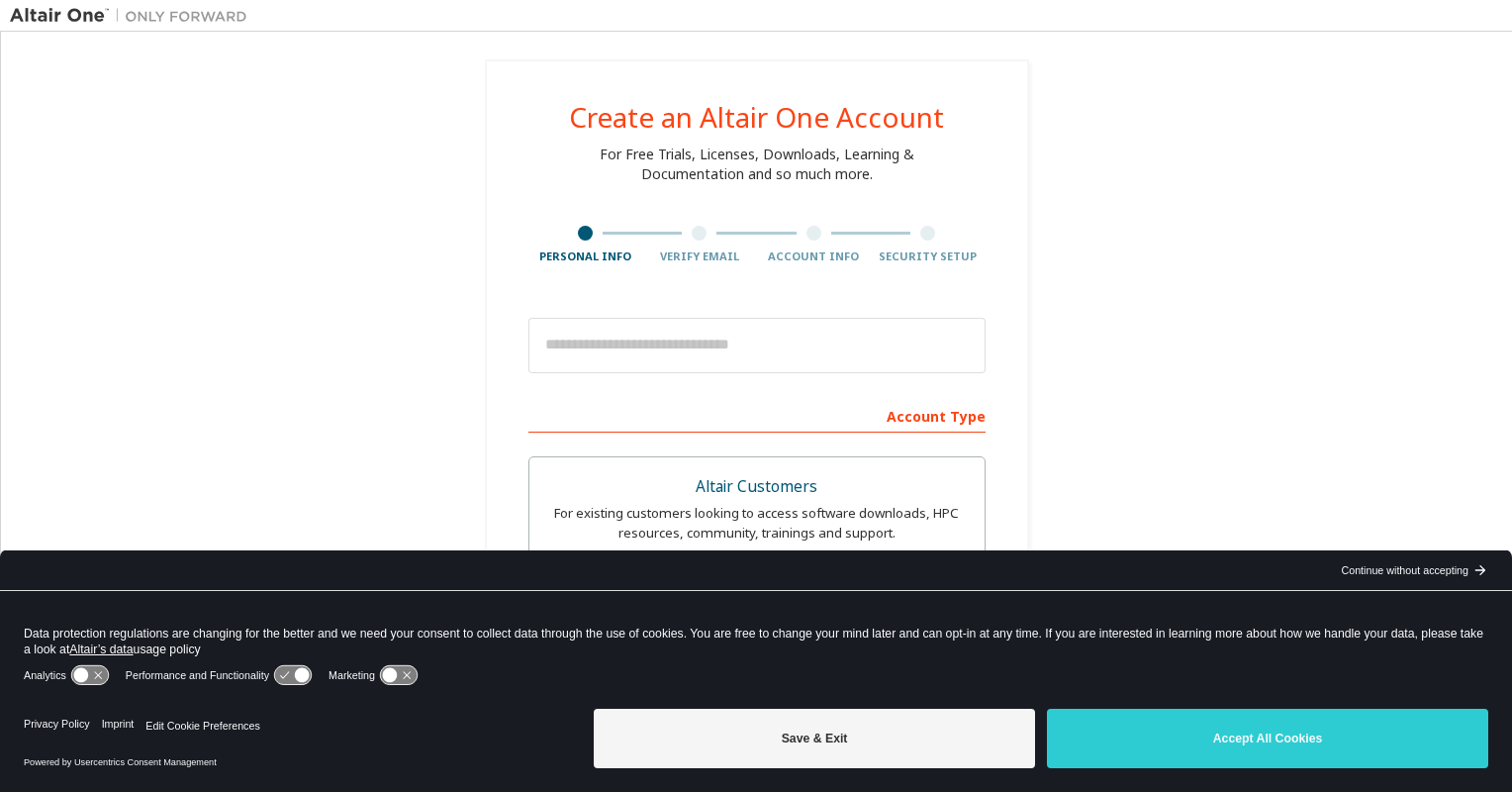 click 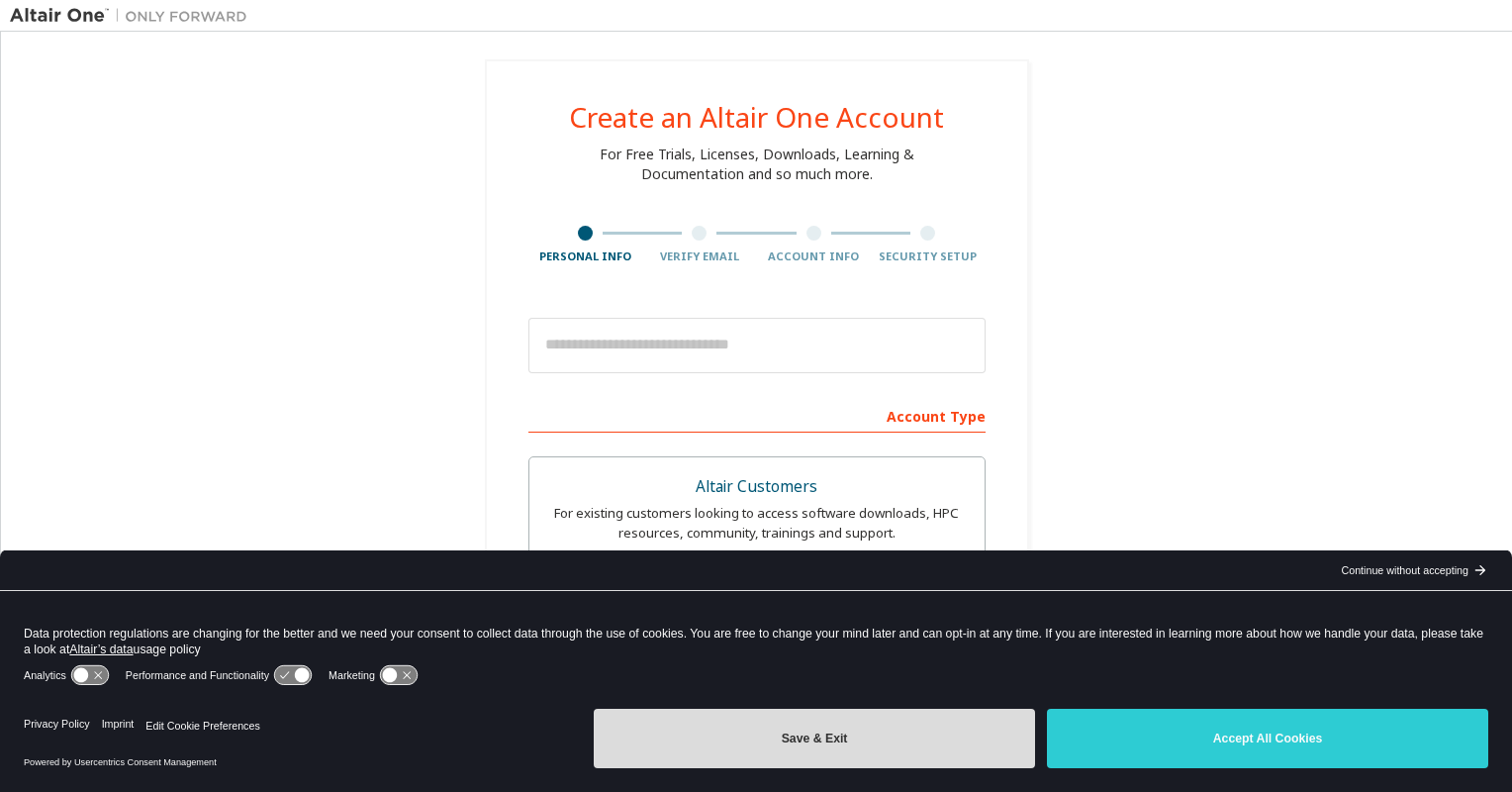 click on "Save & Exit" at bounding box center (814, 739) 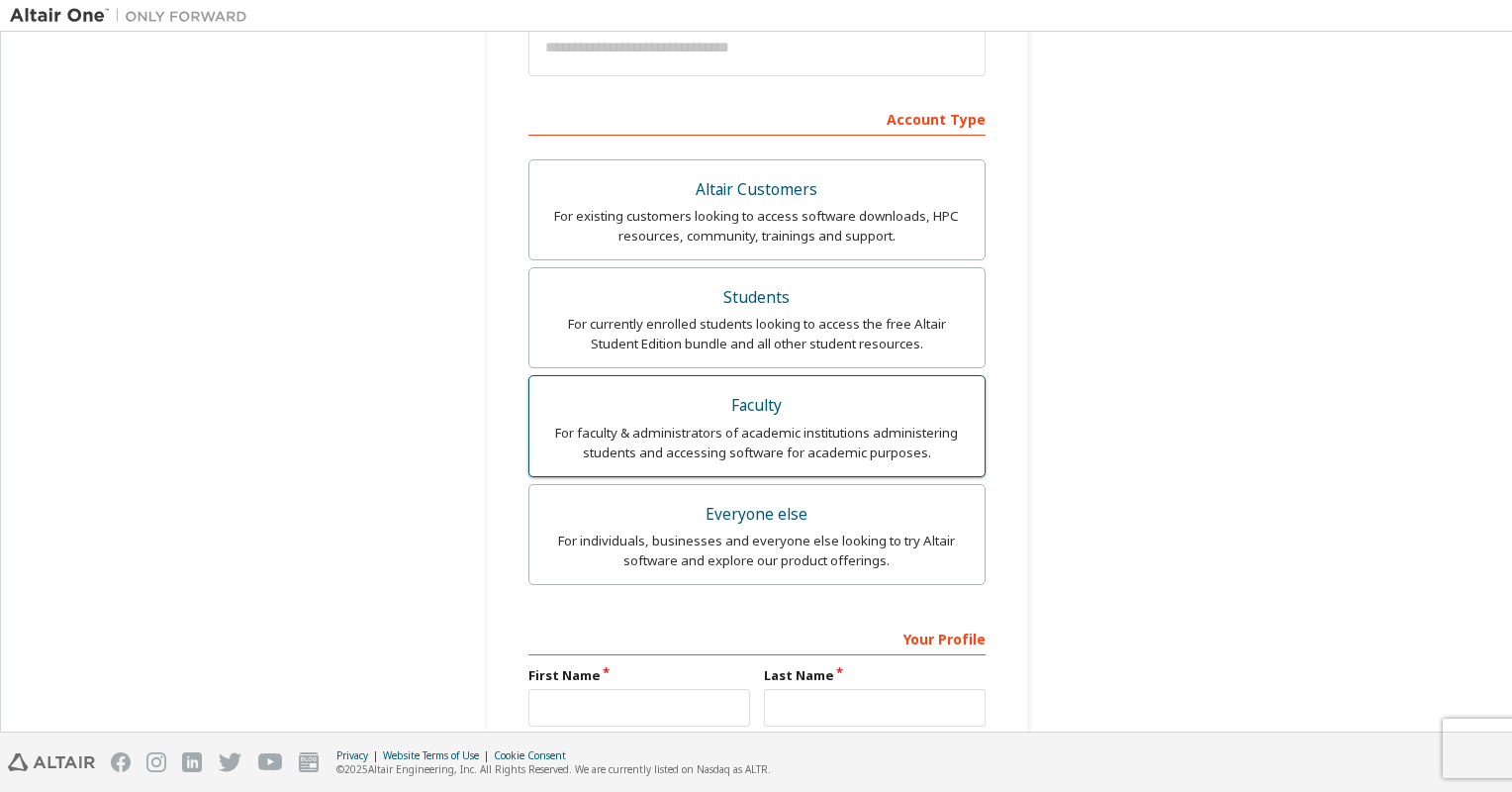 scroll, scrollTop: 396, scrollLeft: 0, axis: vertical 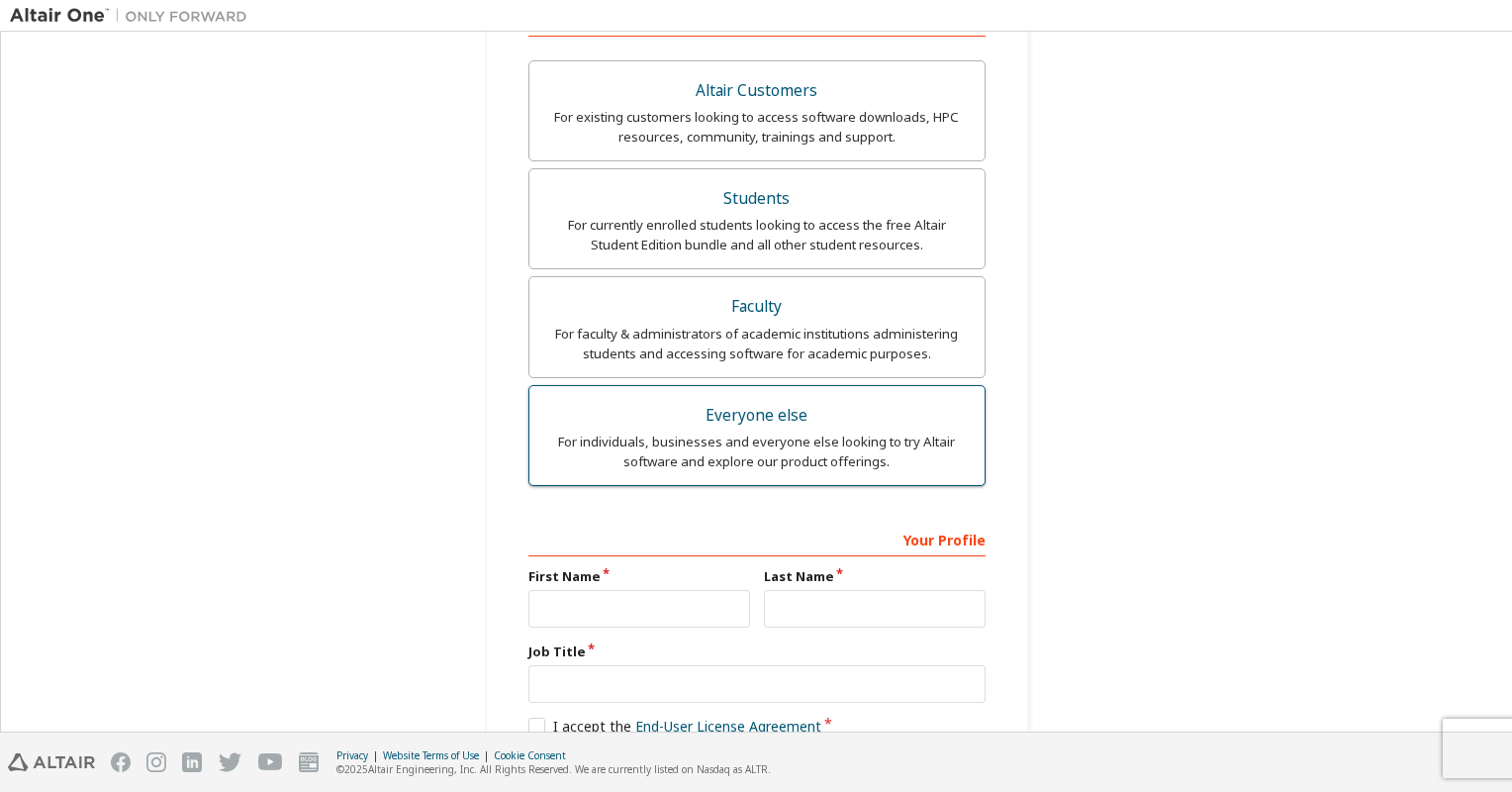 click on "For individuals, businesses and everyone else looking to try Altair software and explore our product offerings." at bounding box center (757, 451) 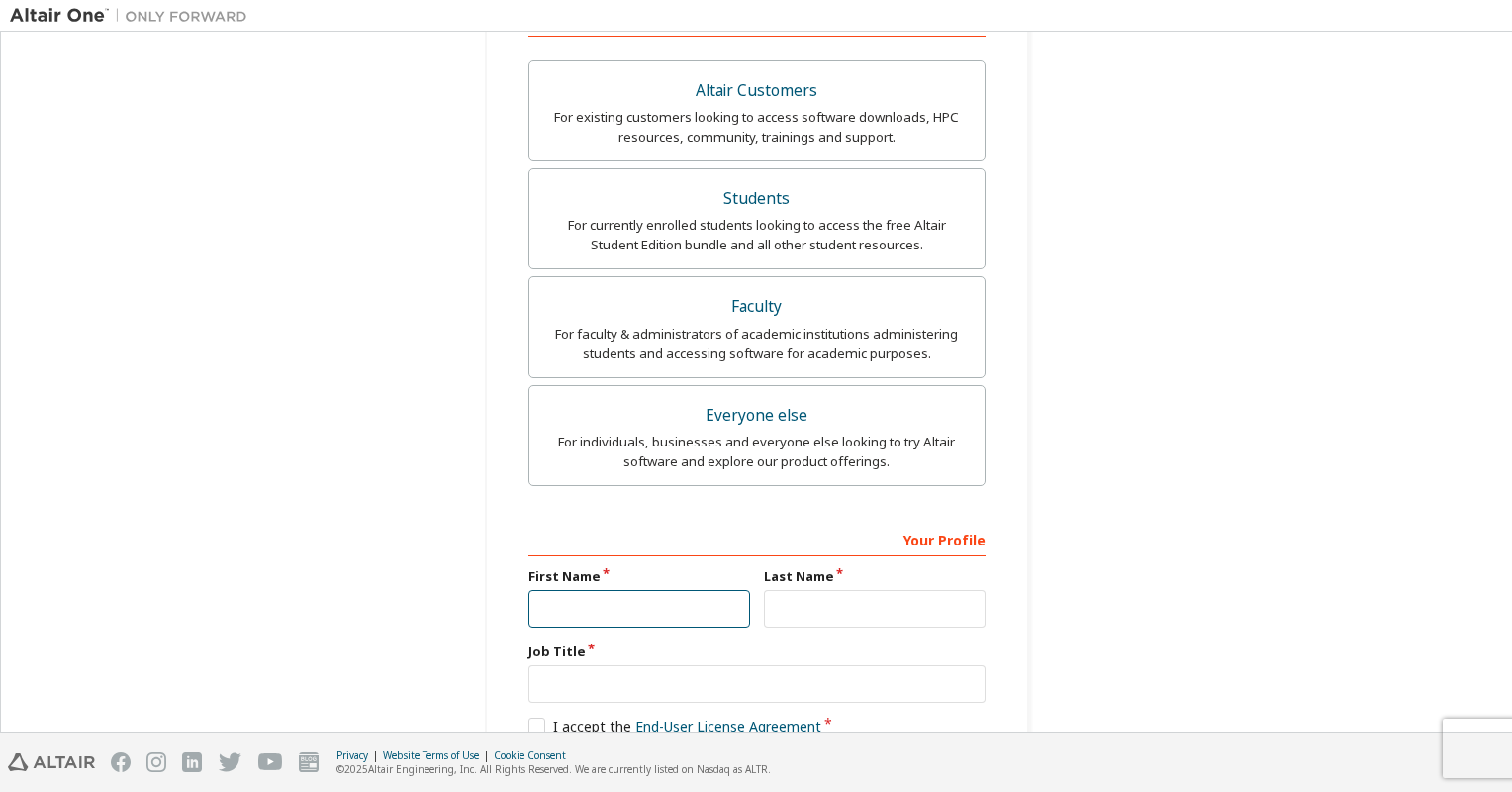 click at bounding box center (639, 609) 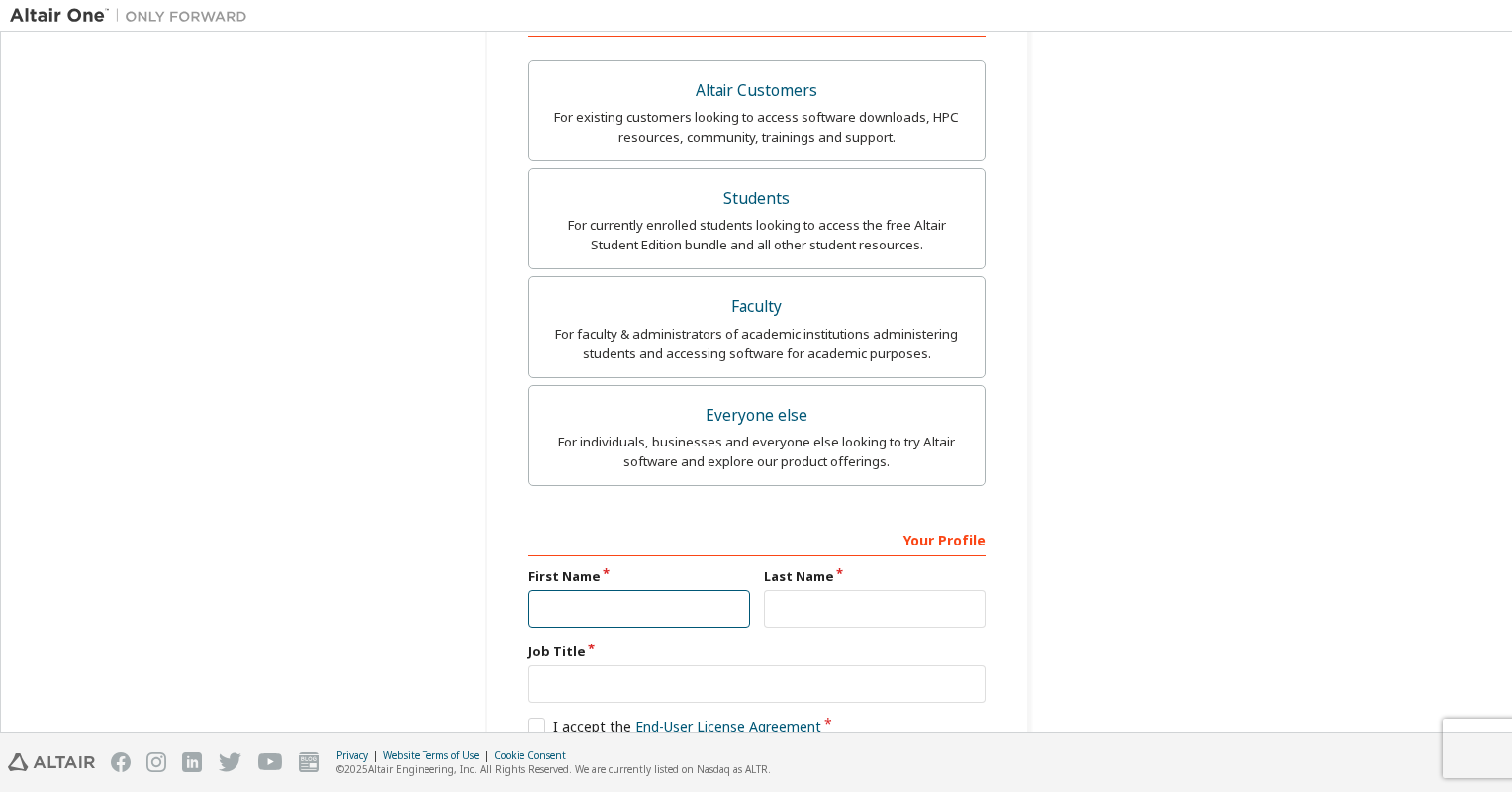 type on "*" 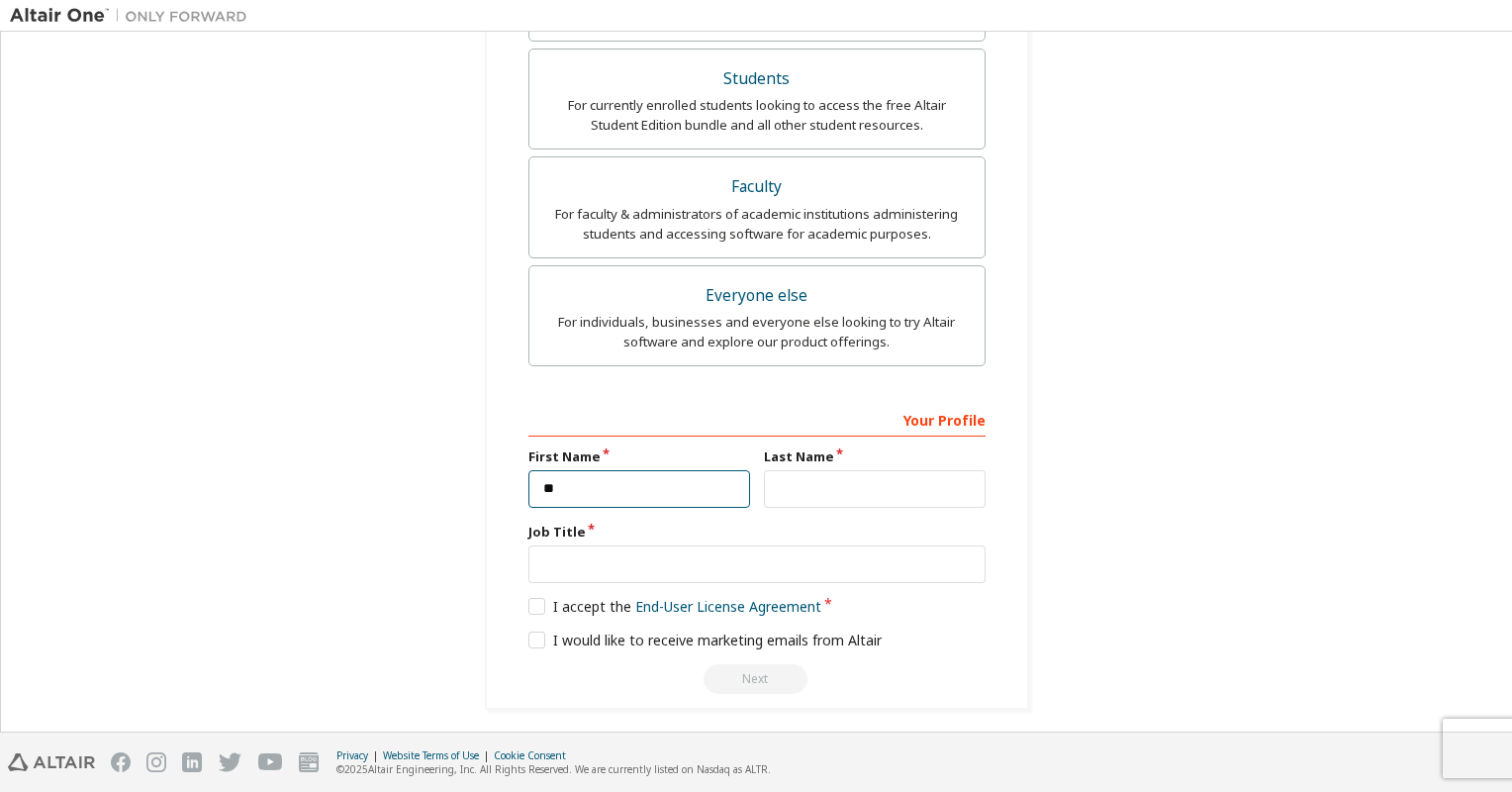 scroll, scrollTop: 517, scrollLeft: 0, axis: vertical 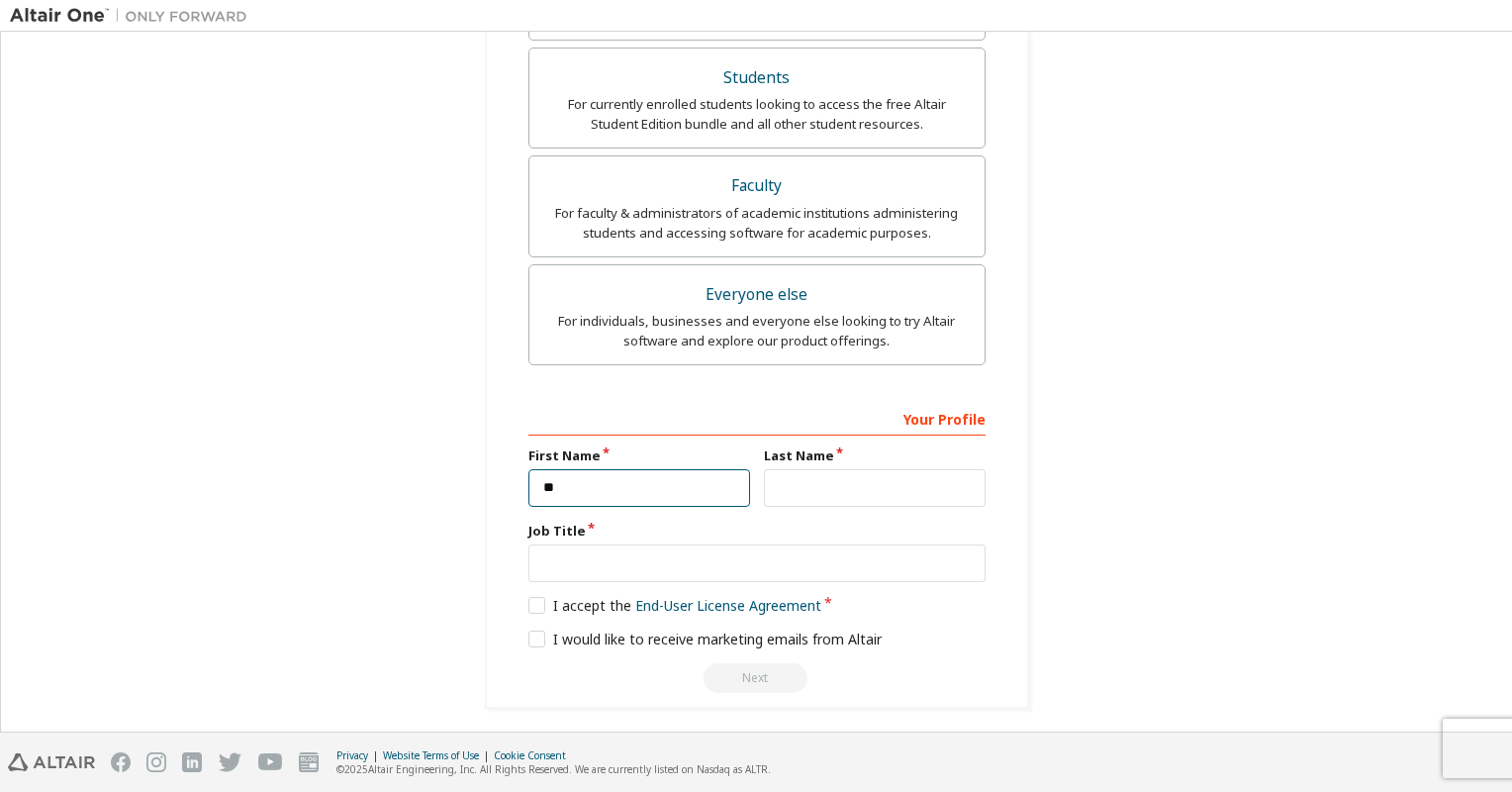 drag, startPoint x: 564, startPoint y: 491, endPoint x: 508, endPoint y: 487, distance: 56.14268 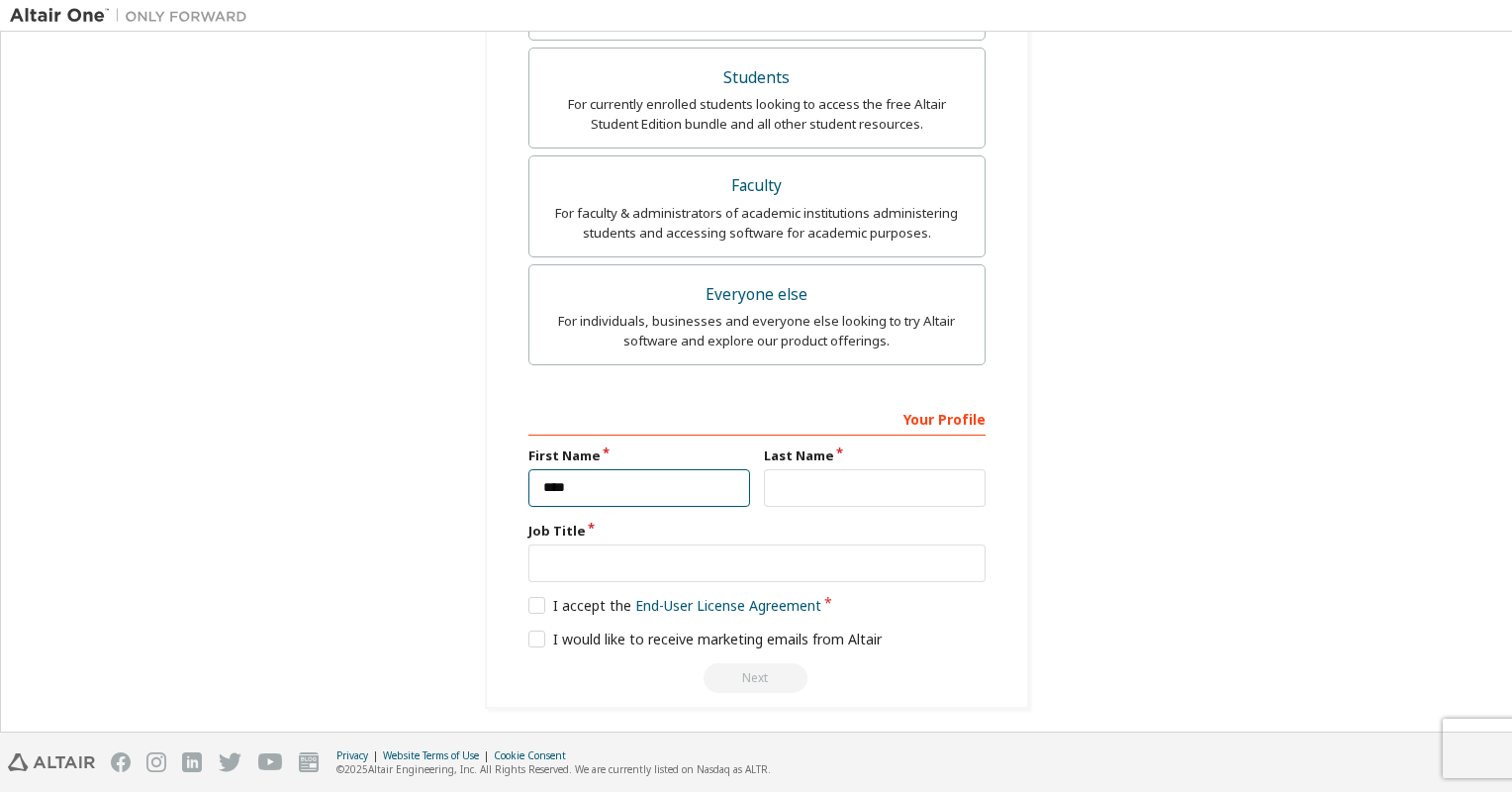 type on "****" 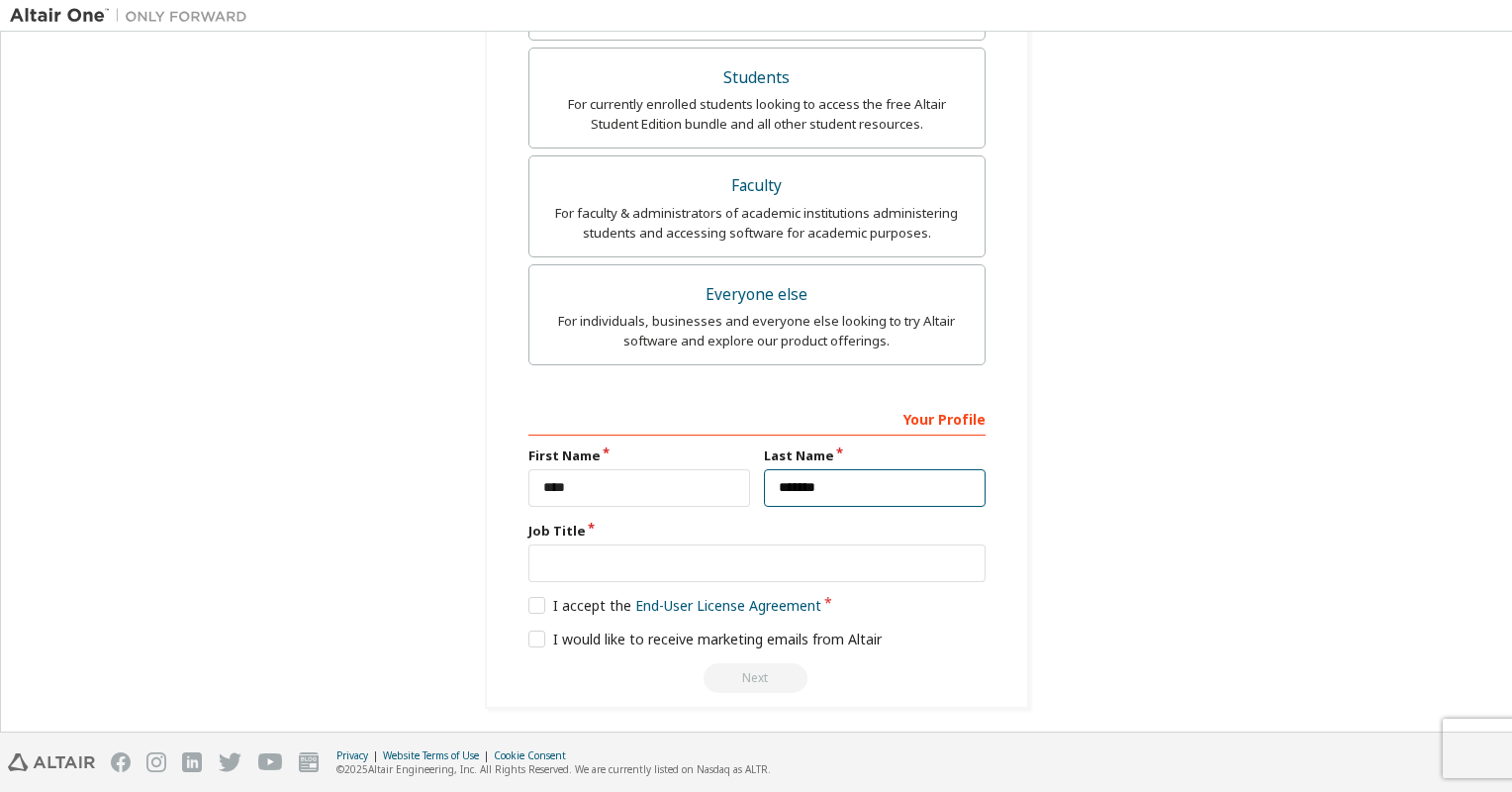 type on "*******" 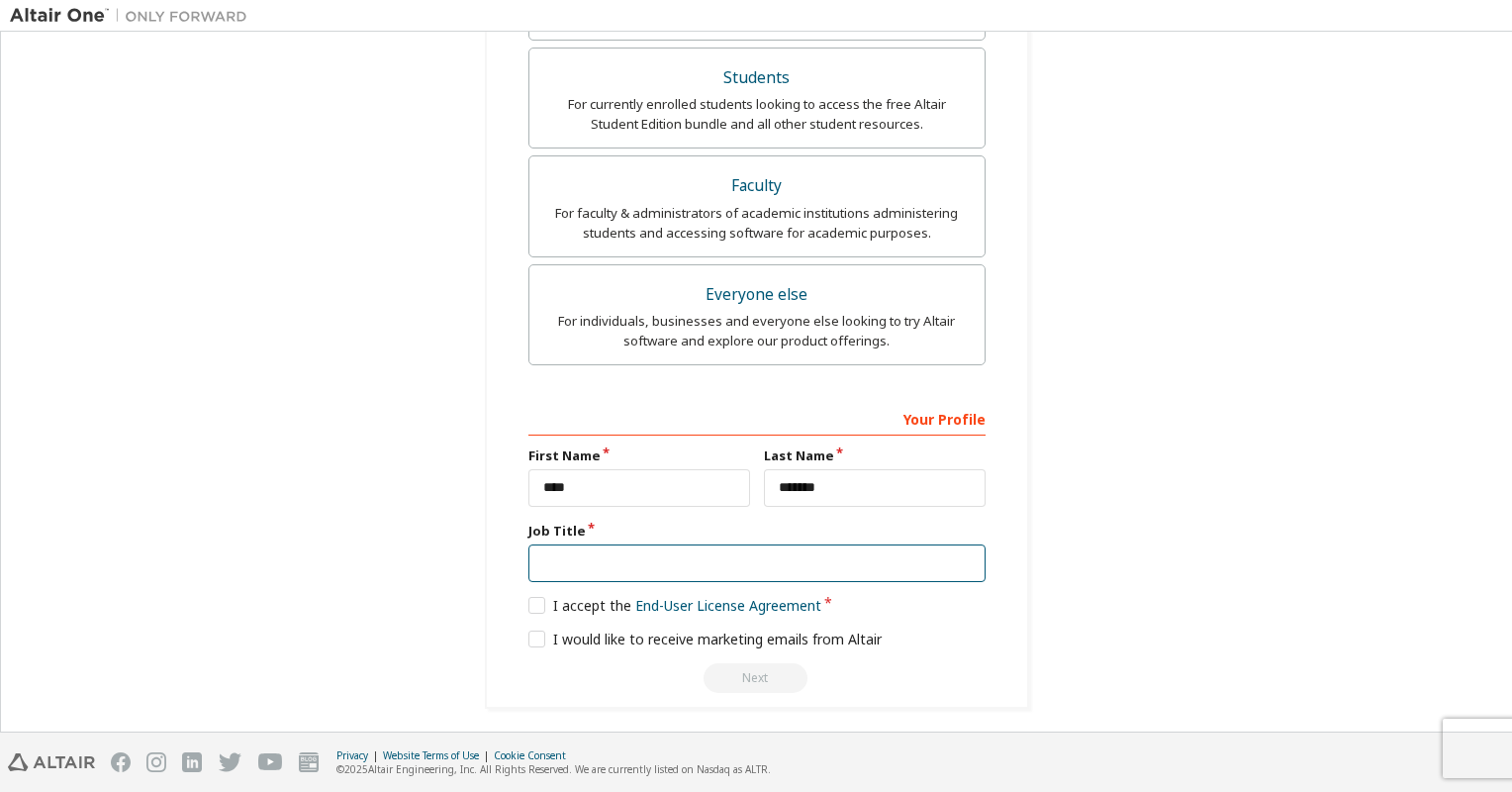 click at bounding box center [757, 563] 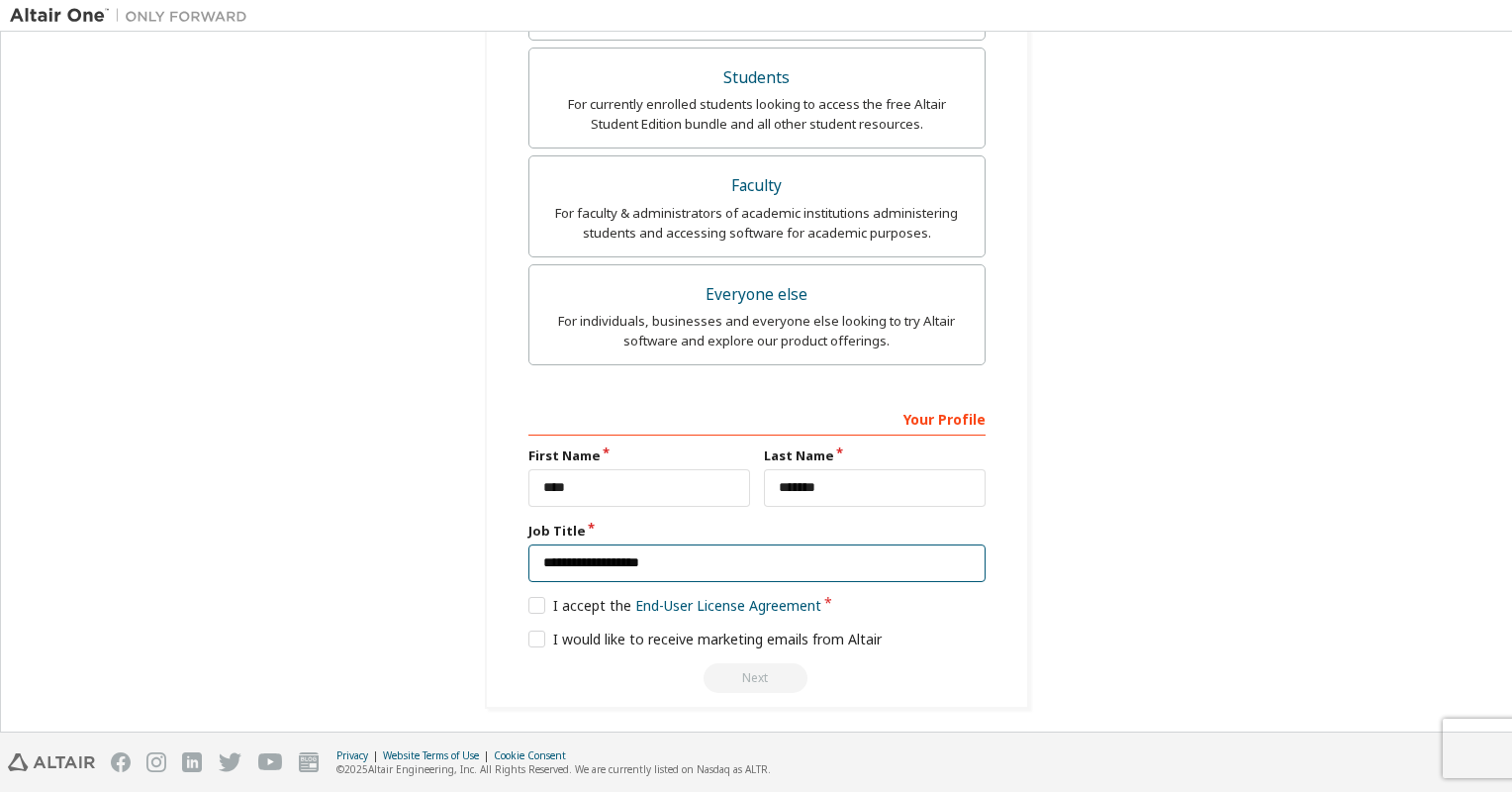type on "**********" 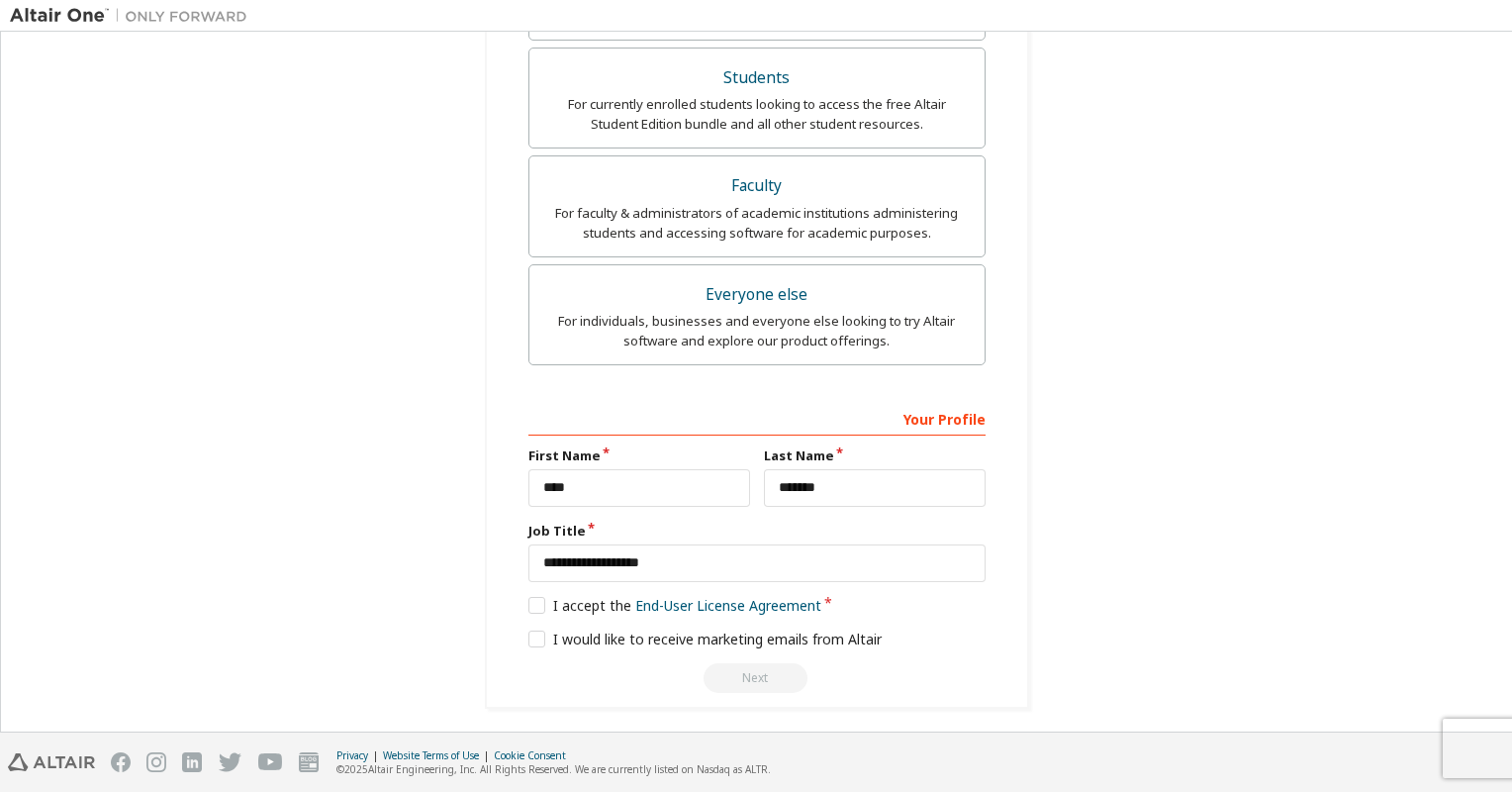 click on "**********" at bounding box center (757, 546) 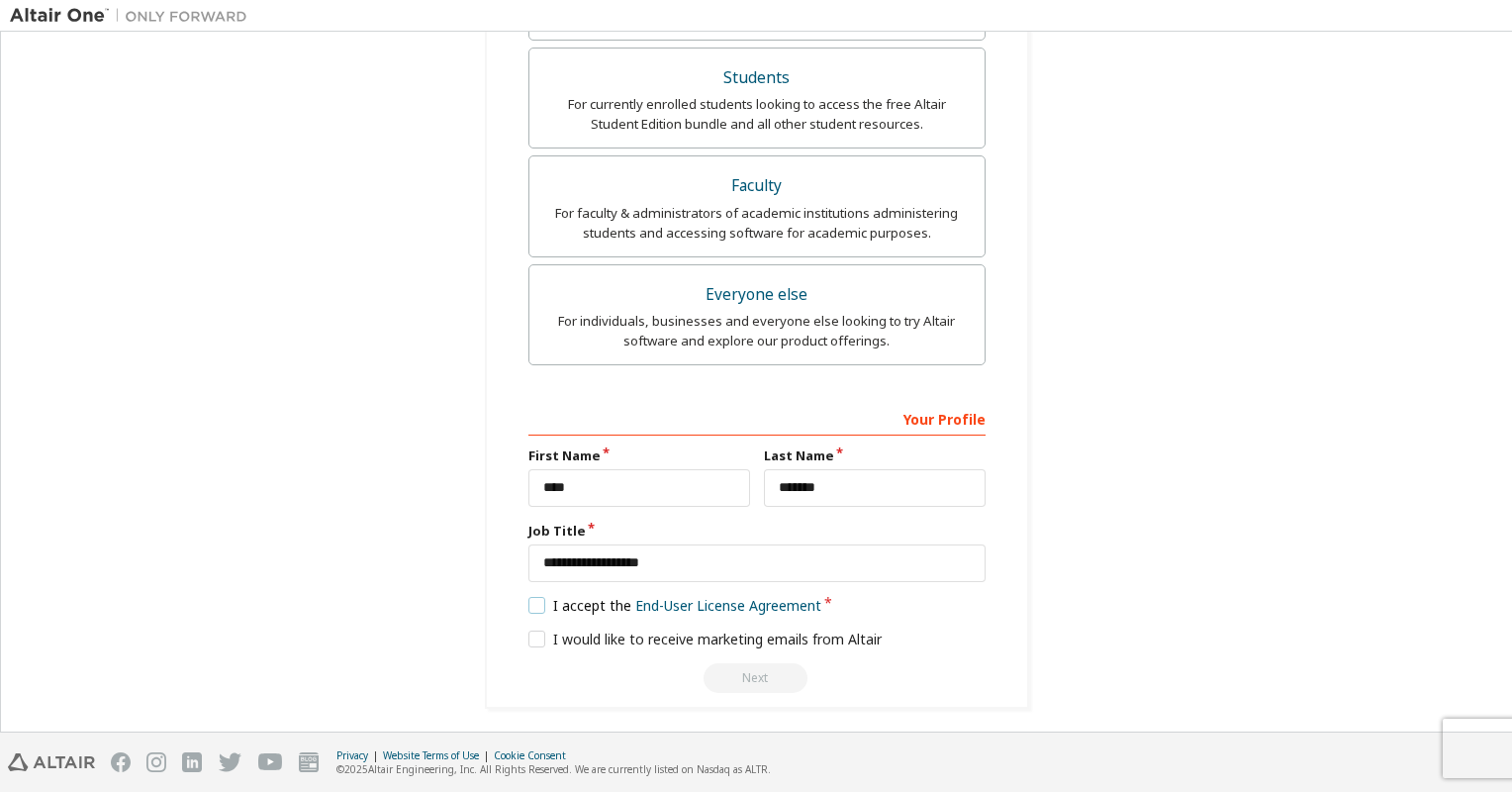 click on "I accept the    End-User License Agreement" at bounding box center [675, 605] 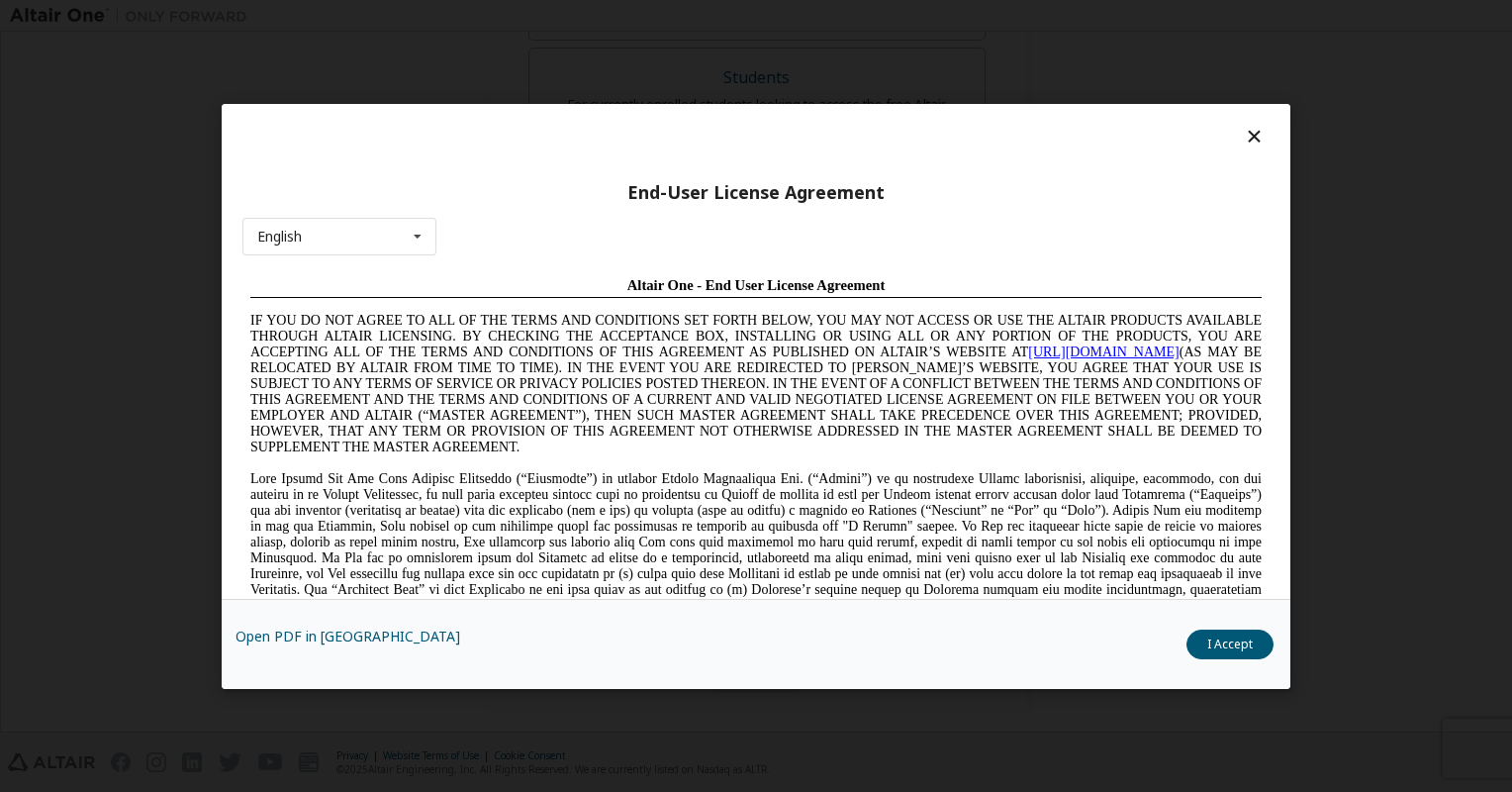 scroll, scrollTop: 0, scrollLeft: 0, axis: both 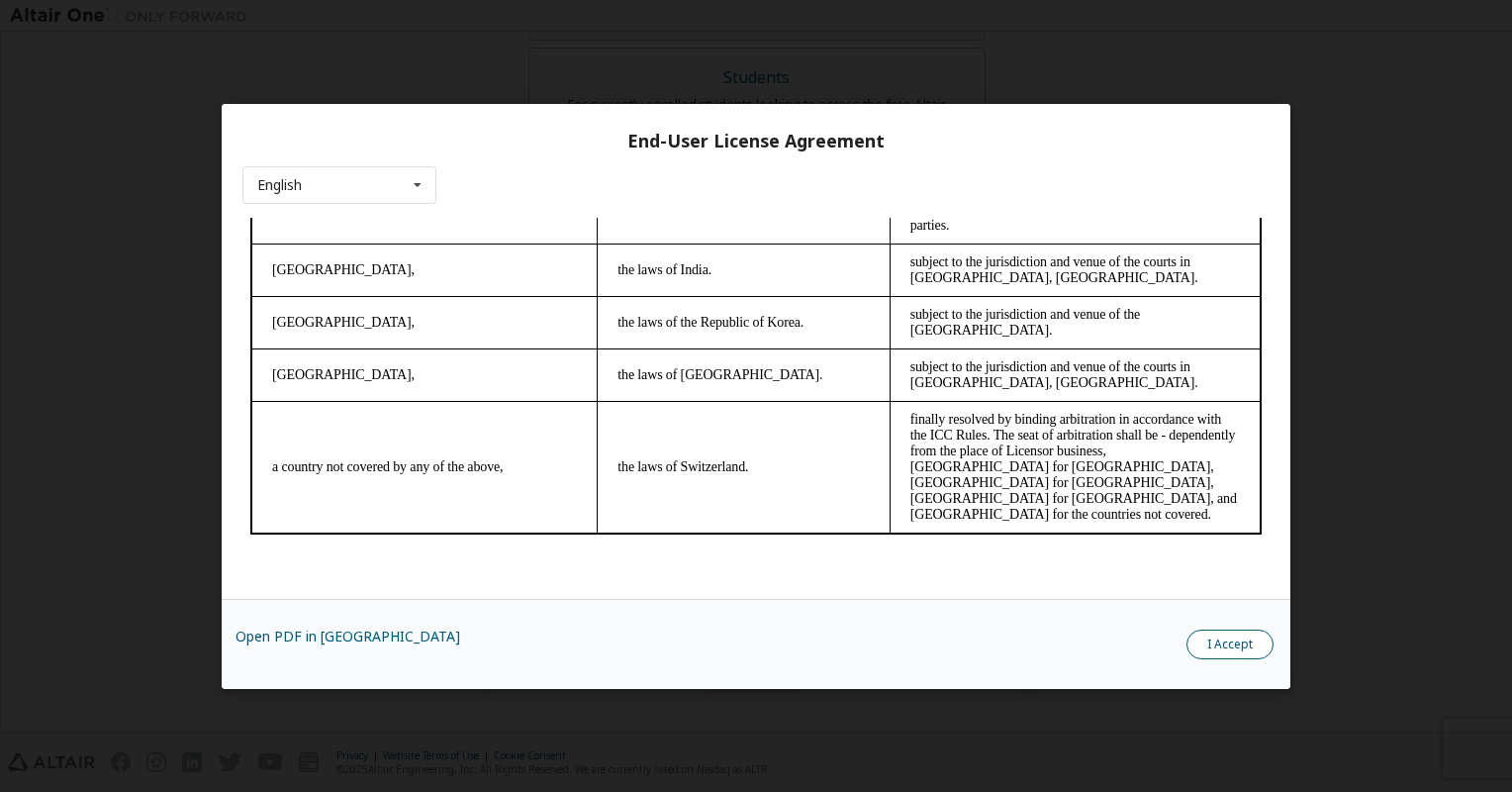 click on "I Accept" at bounding box center [1230, 644] 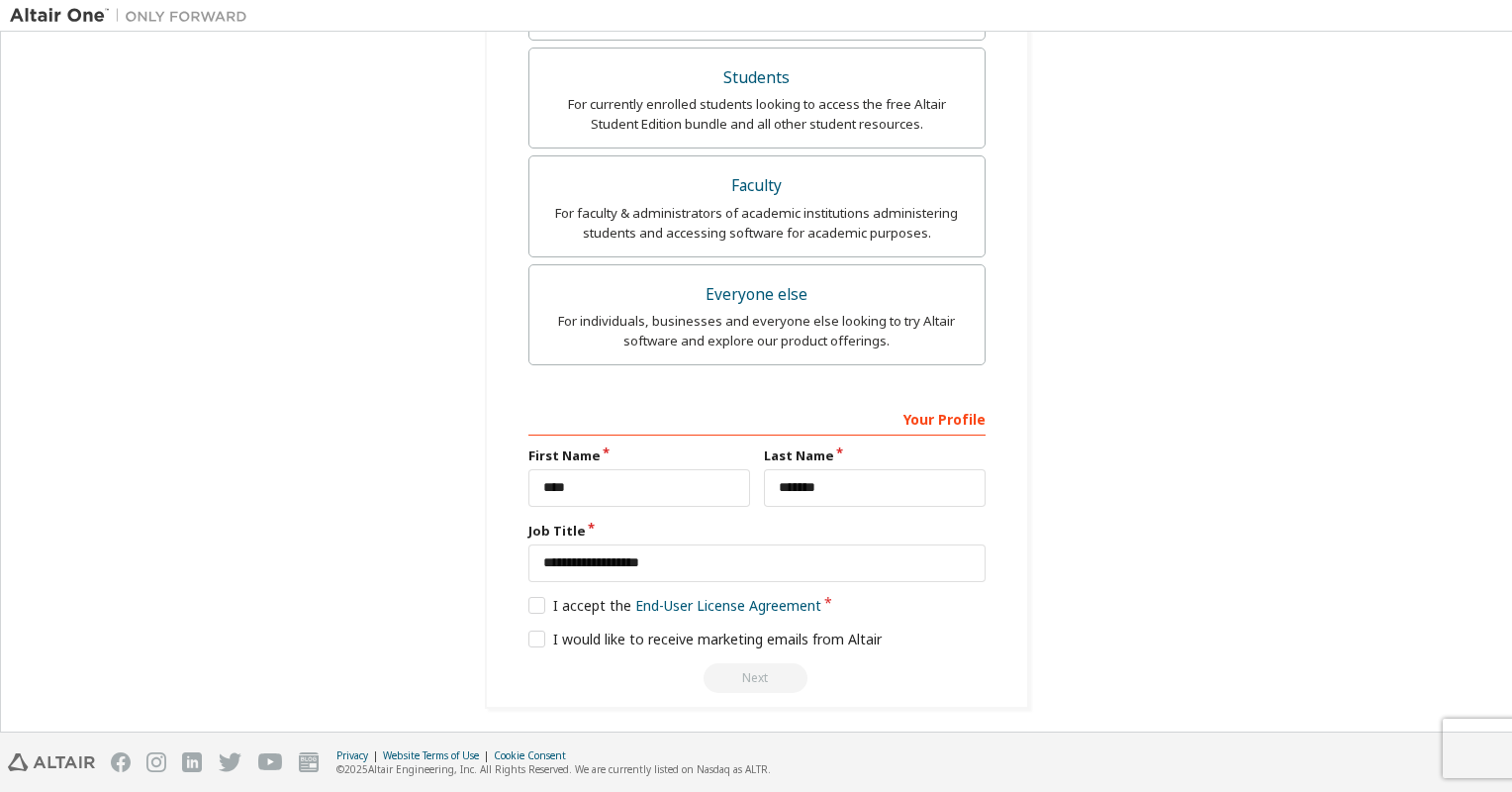 click on "Next" at bounding box center [757, 678] 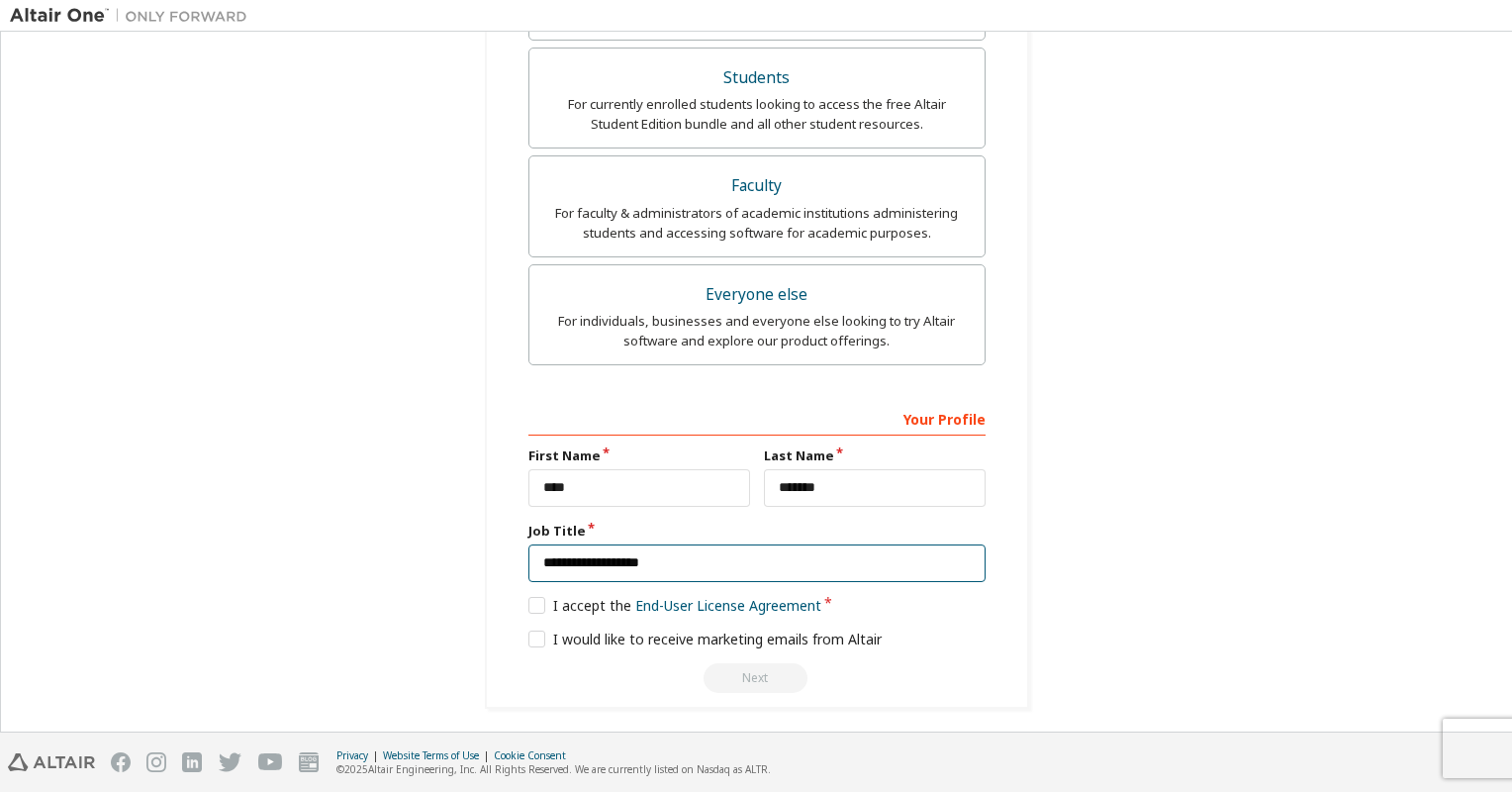 click on "**********" at bounding box center [757, 563] 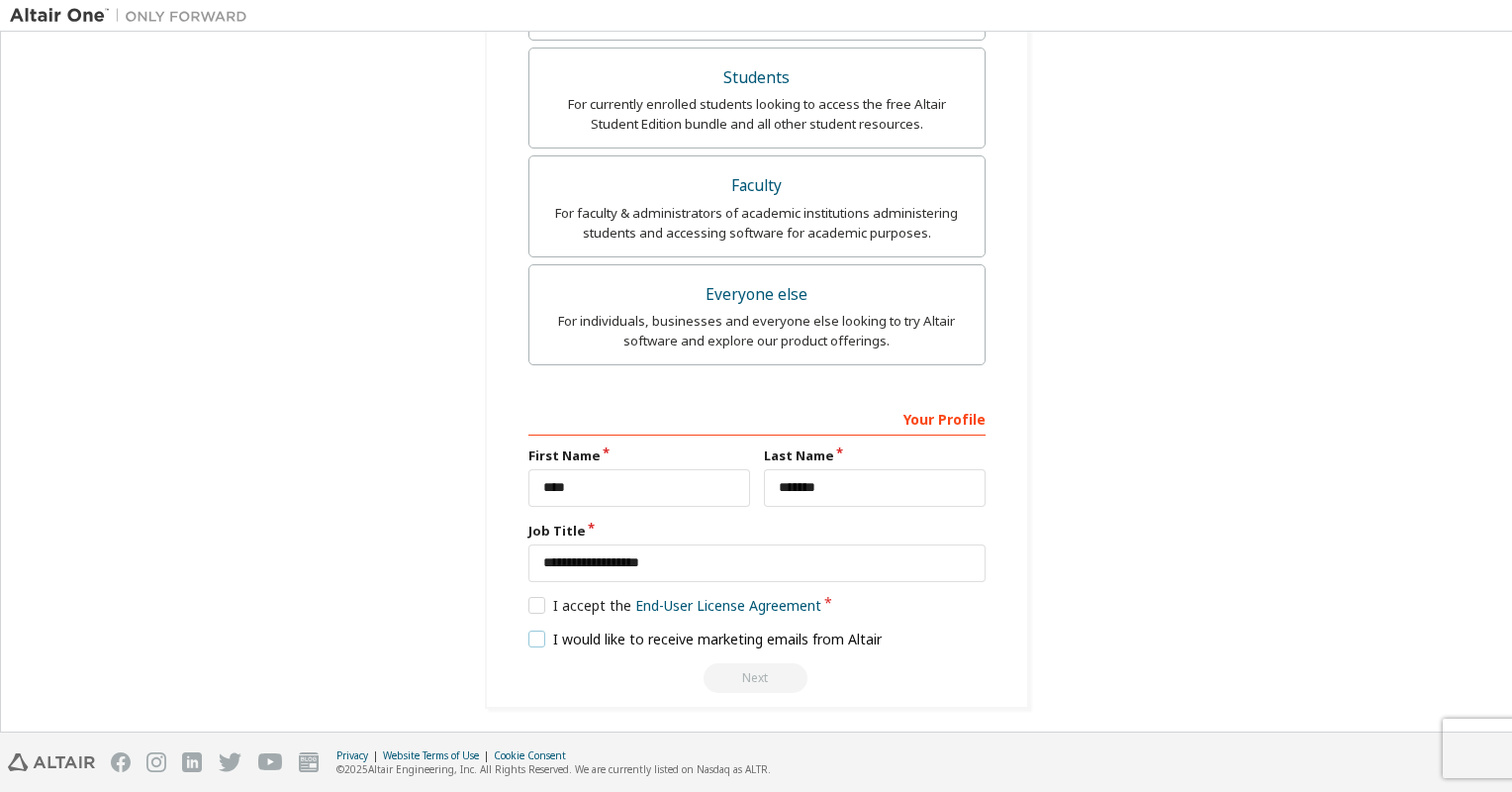 click on "I would like to receive marketing emails from Altair" at bounding box center (706, 639) 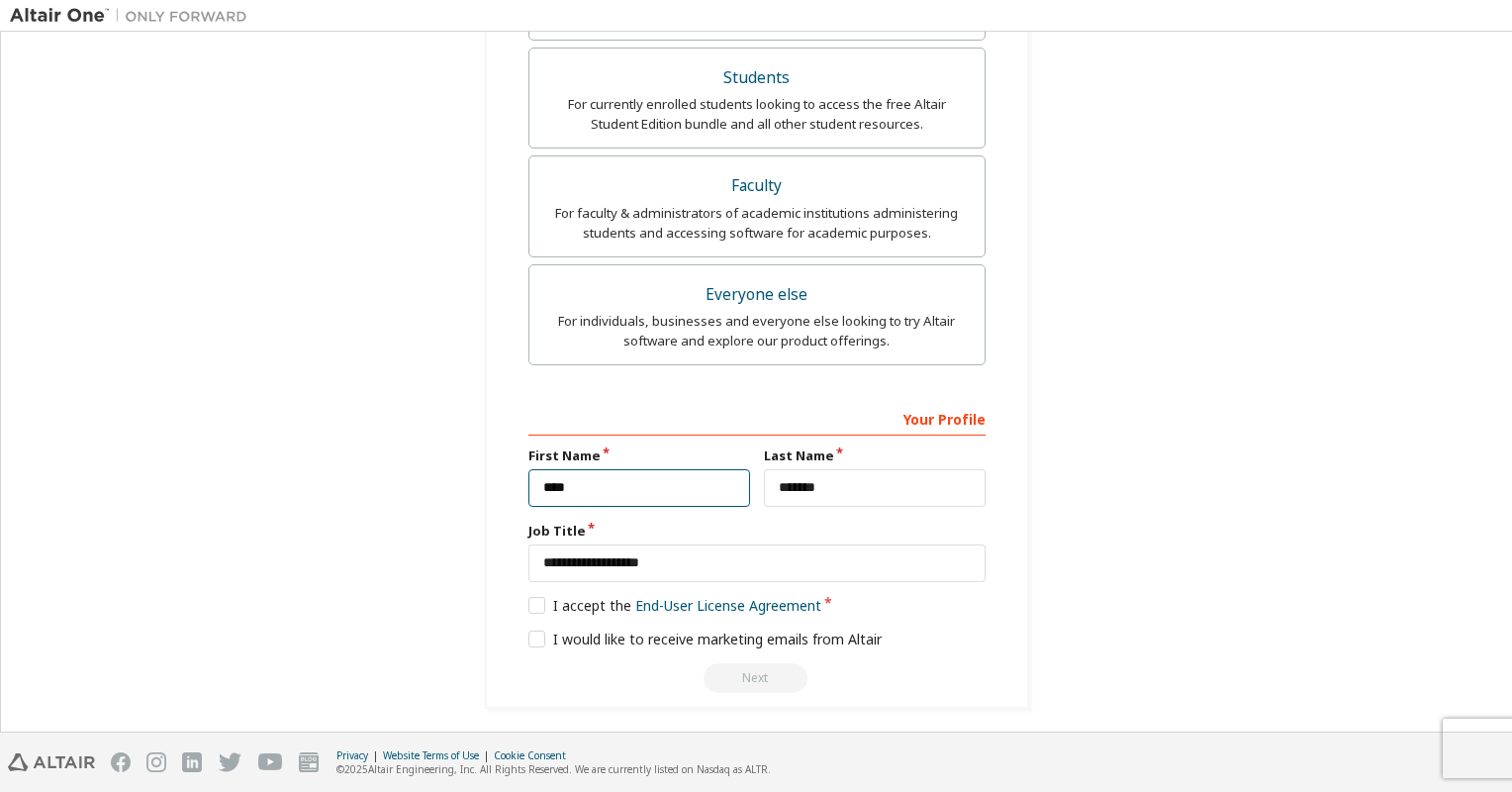 click on "****" at bounding box center [639, 488] 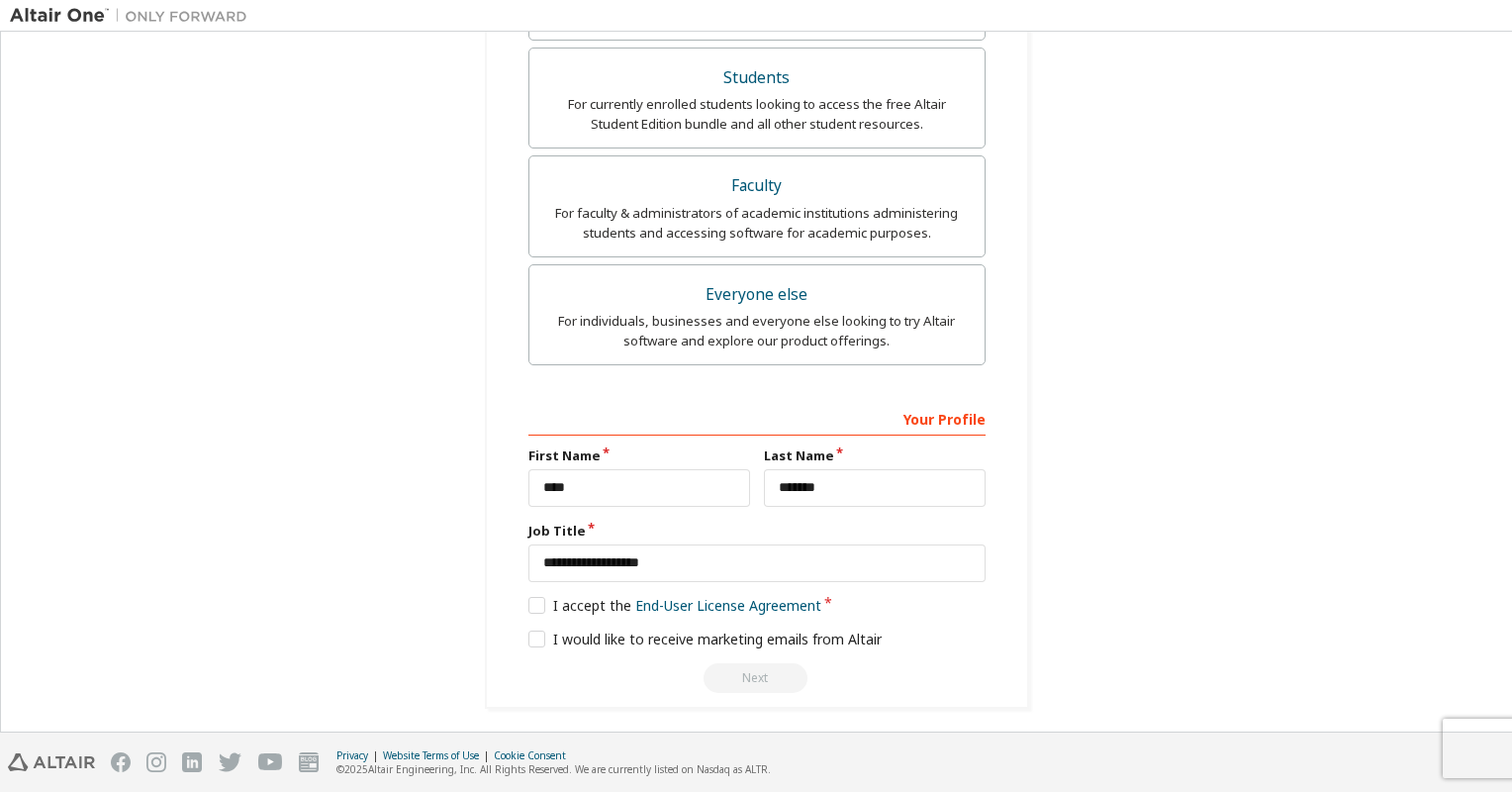 click on "**********" at bounding box center (757, 126) 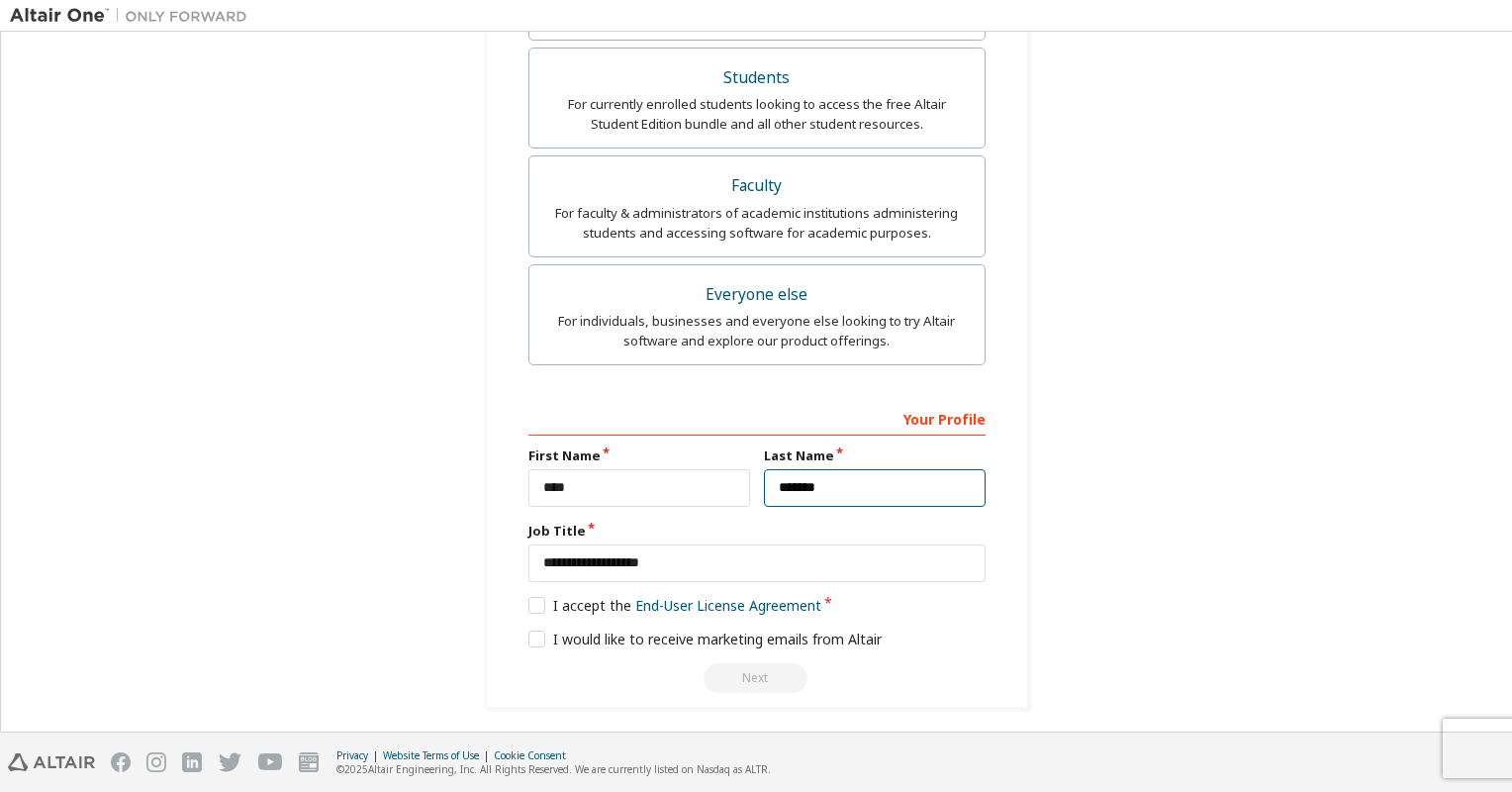 click on "*******" at bounding box center [875, 488] 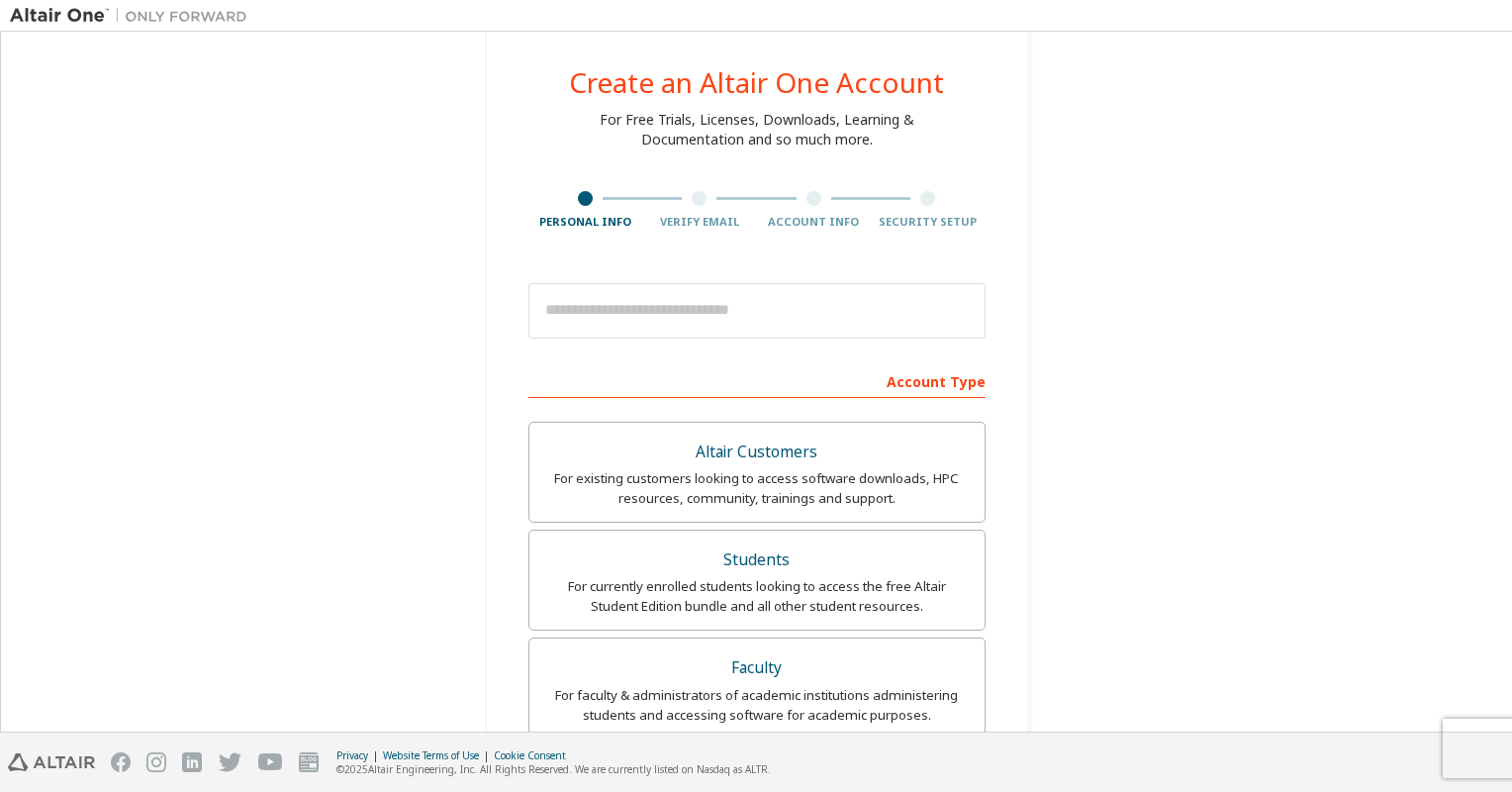 scroll, scrollTop: 0, scrollLeft: 0, axis: both 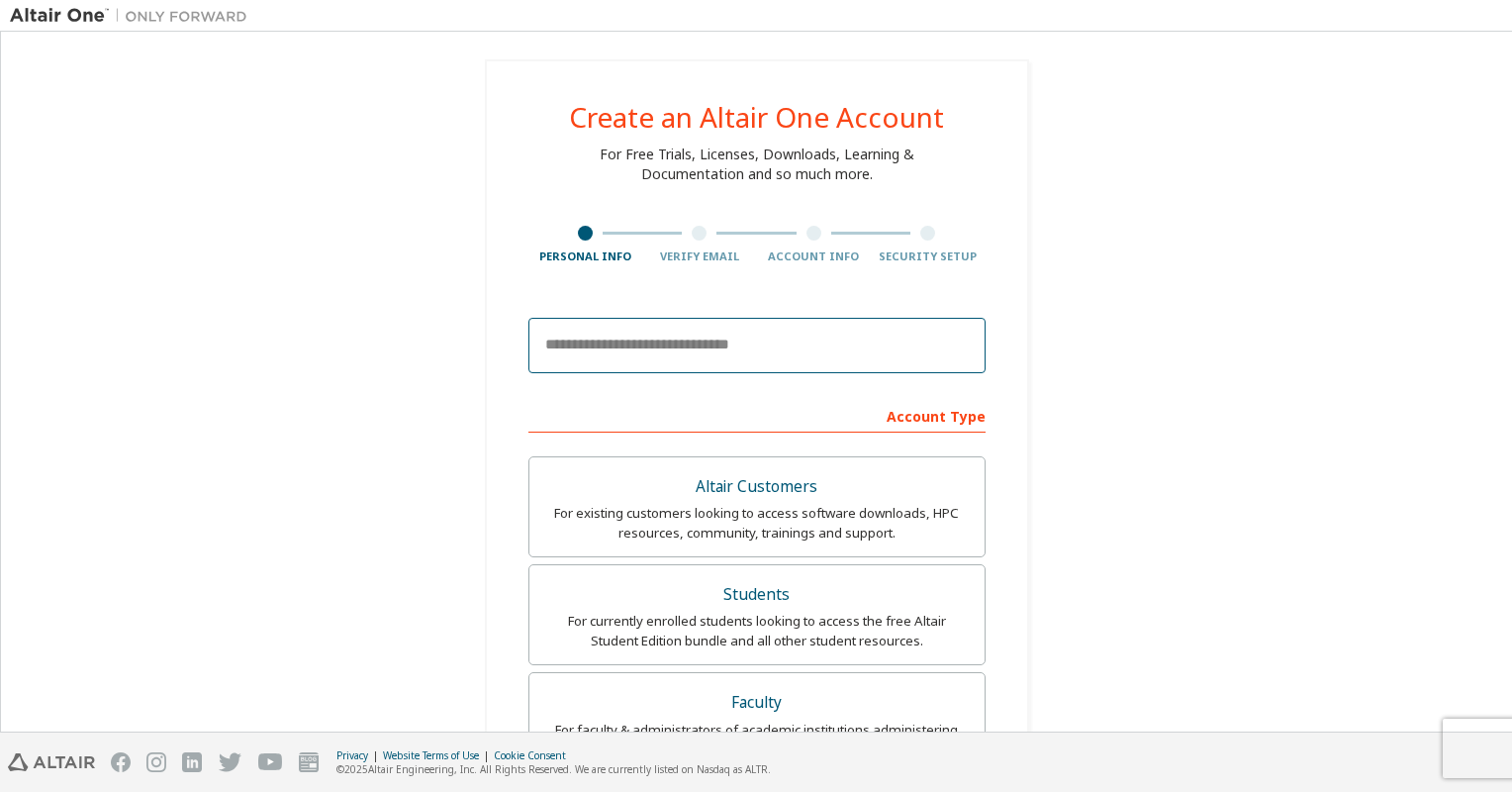 click at bounding box center [757, 346] 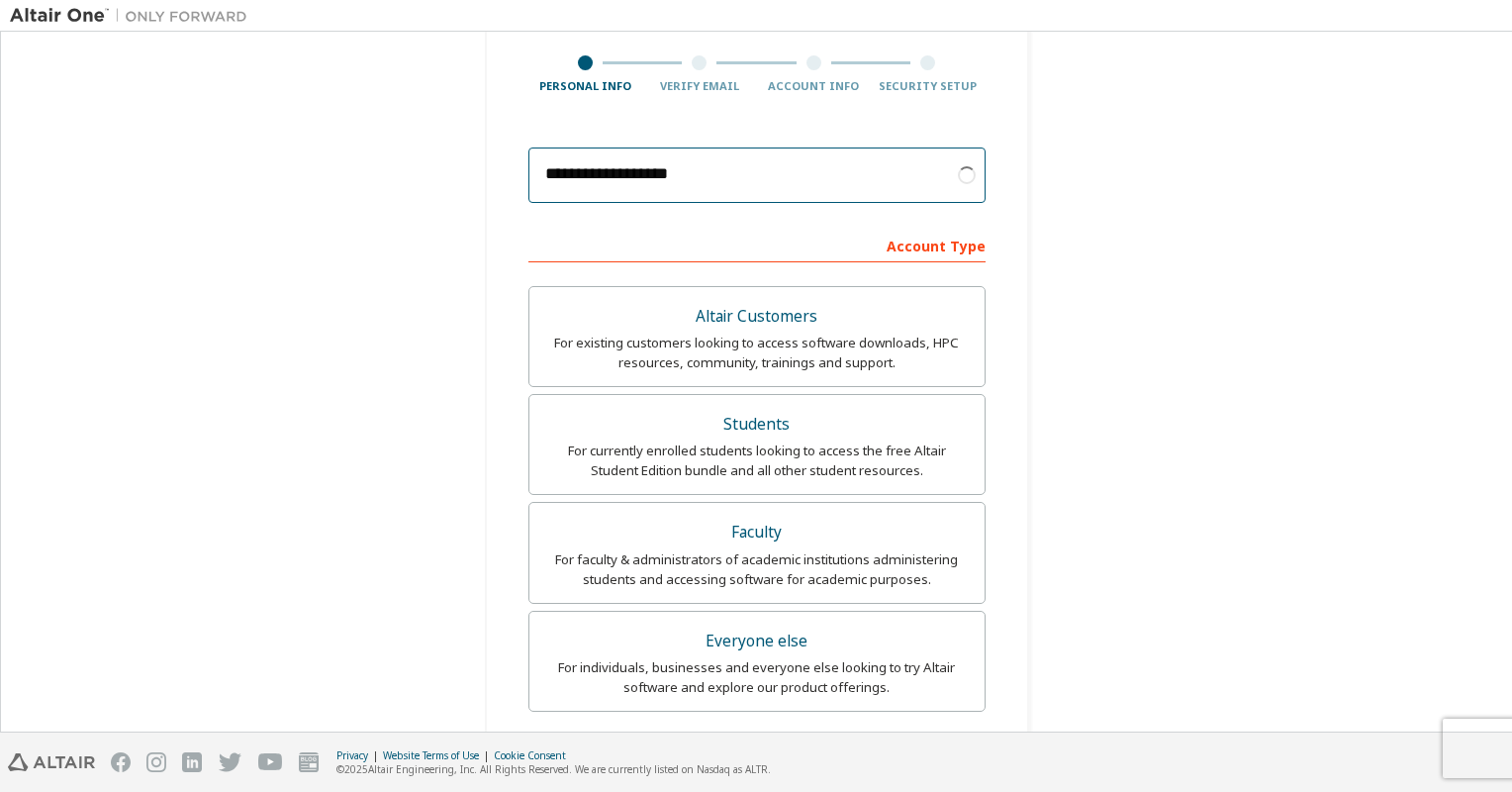 scroll, scrollTop: 198, scrollLeft: 0, axis: vertical 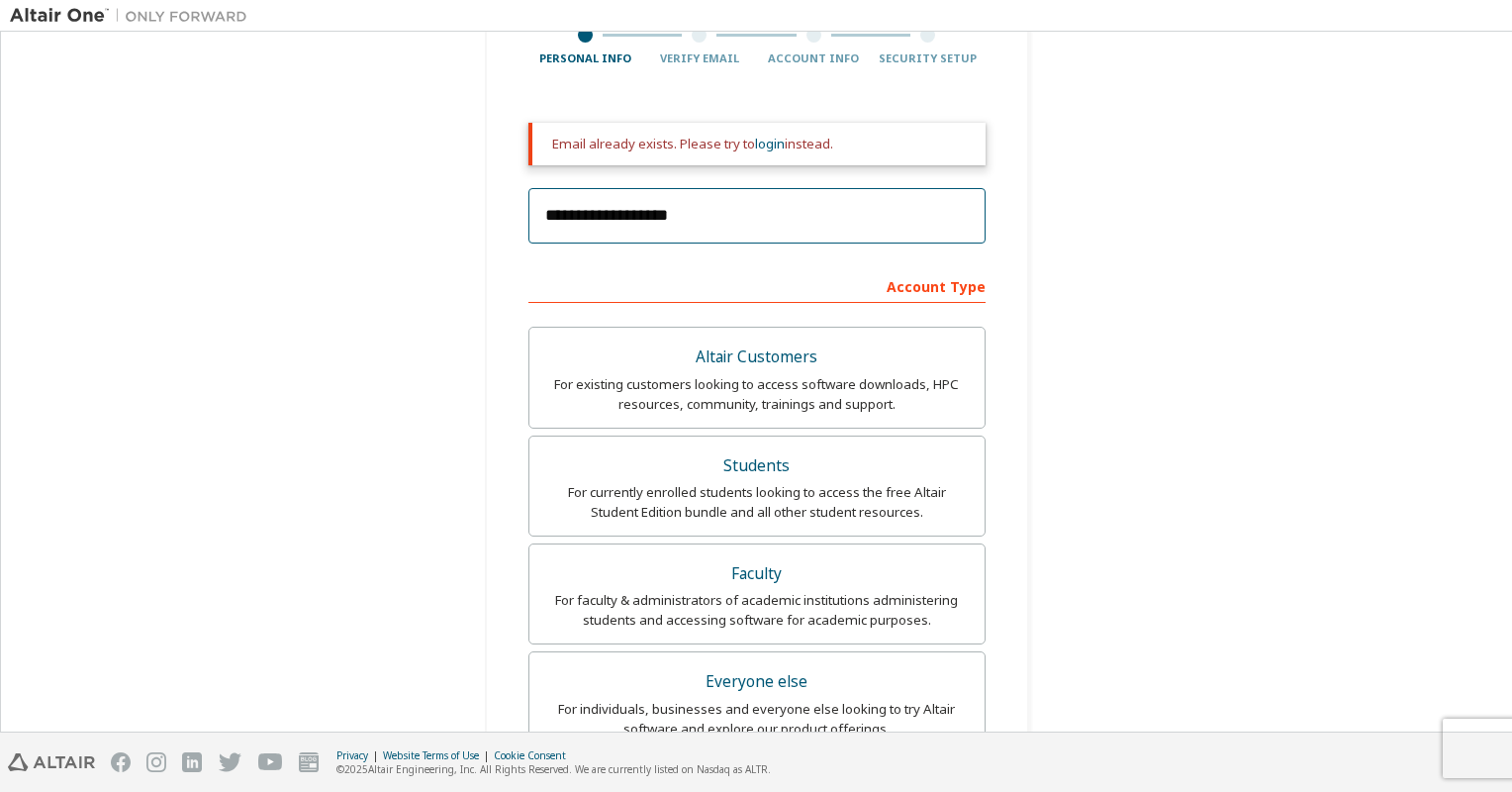 drag, startPoint x: 688, startPoint y: 211, endPoint x: 443, endPoint y: 220, distance: 245.16525 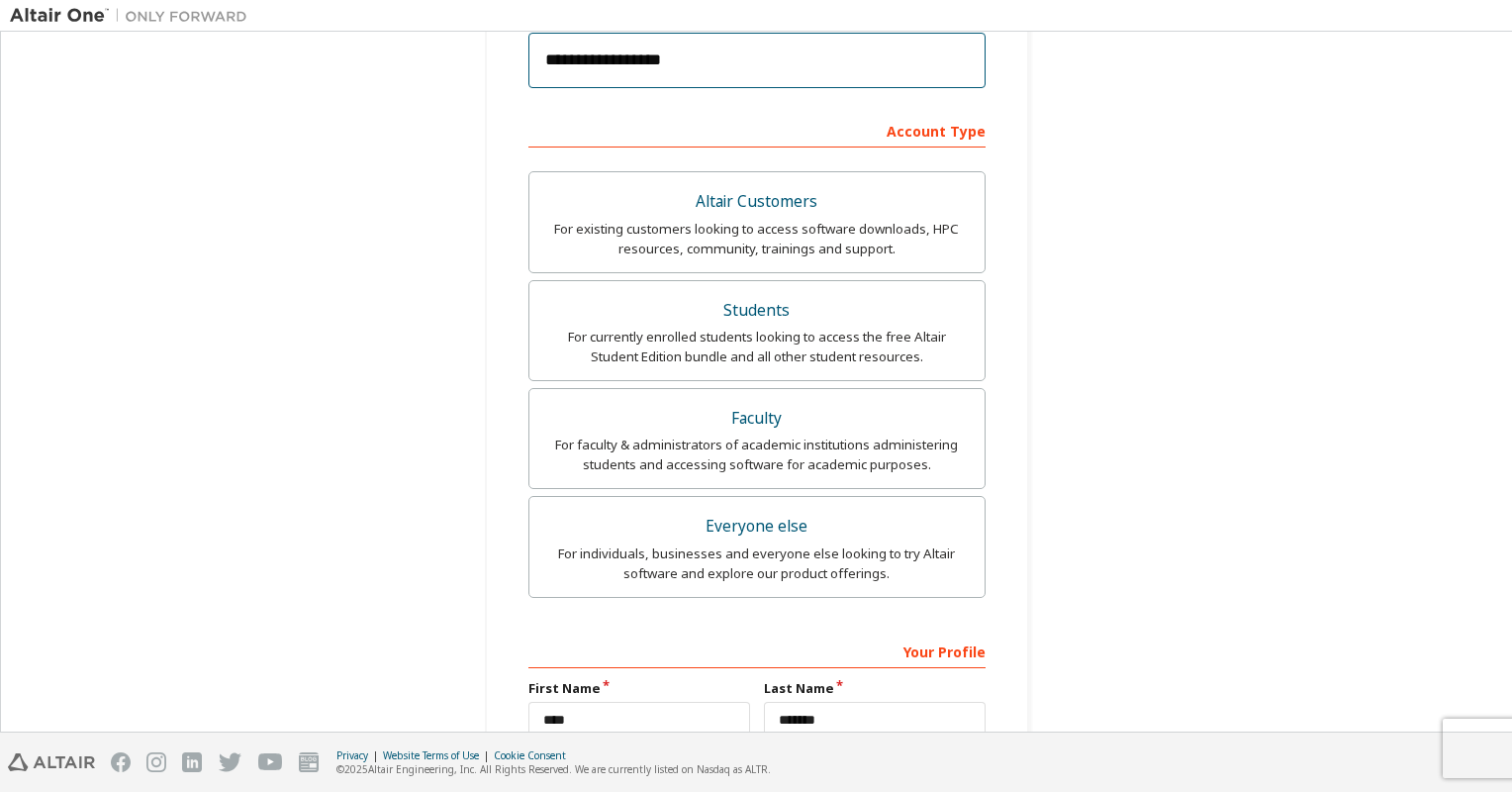 scroll, scrollTop: 586, scrollLeft: 0, axis: vertical 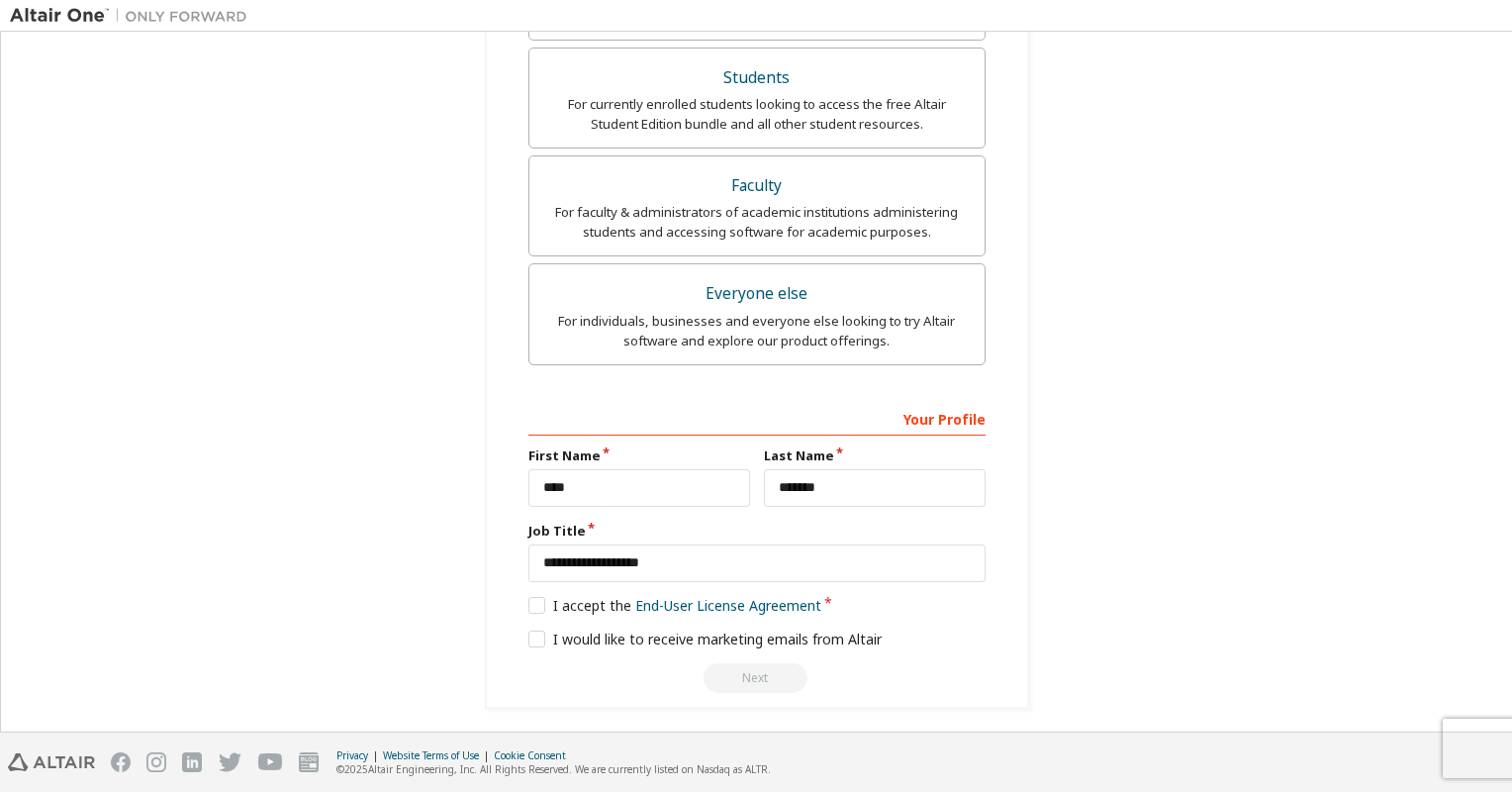 click on "**********" at bounding box center (756, 91) 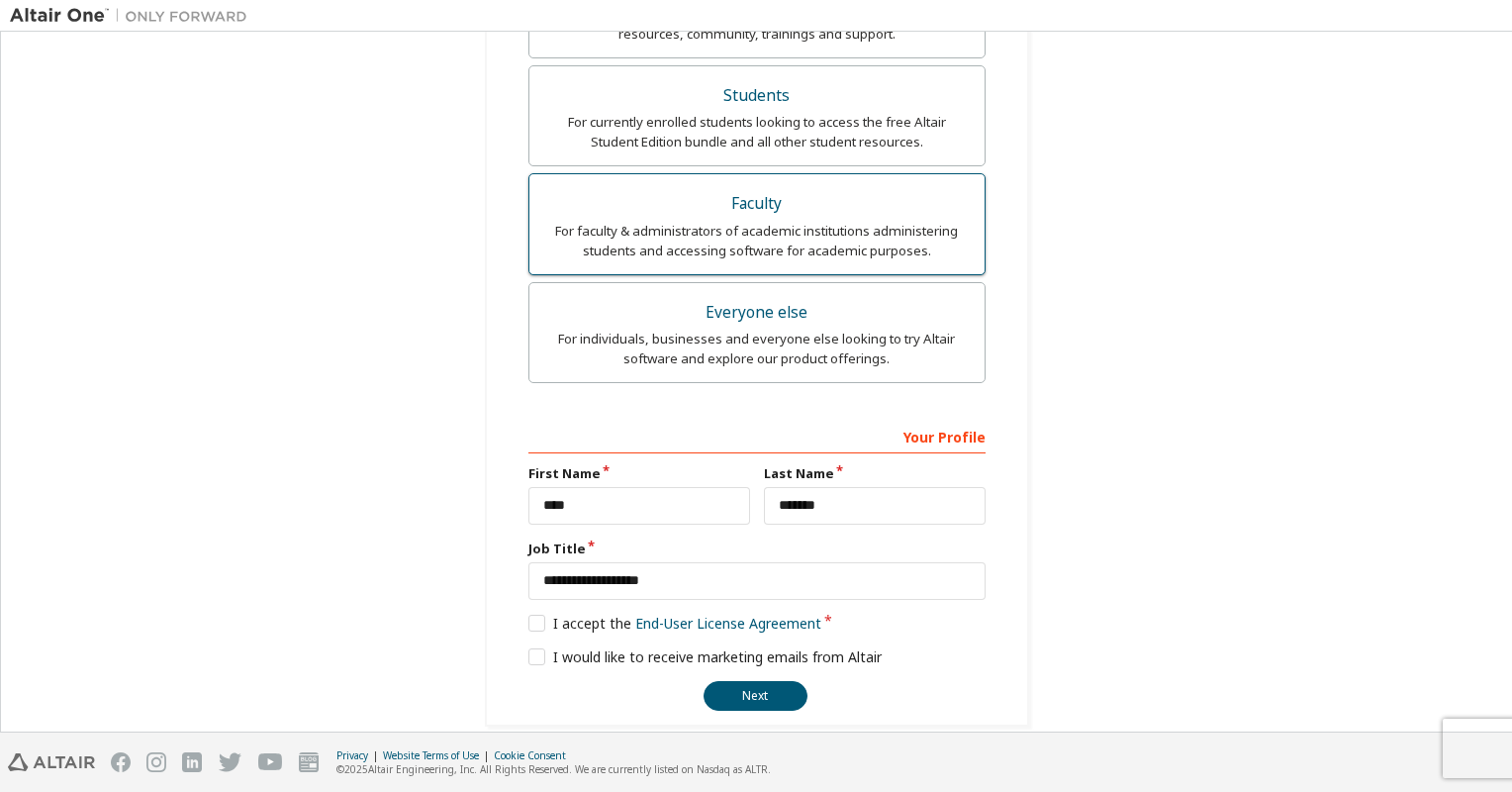 scroll, scrollTop: 517, scrollLeft: 0, axis: vertical 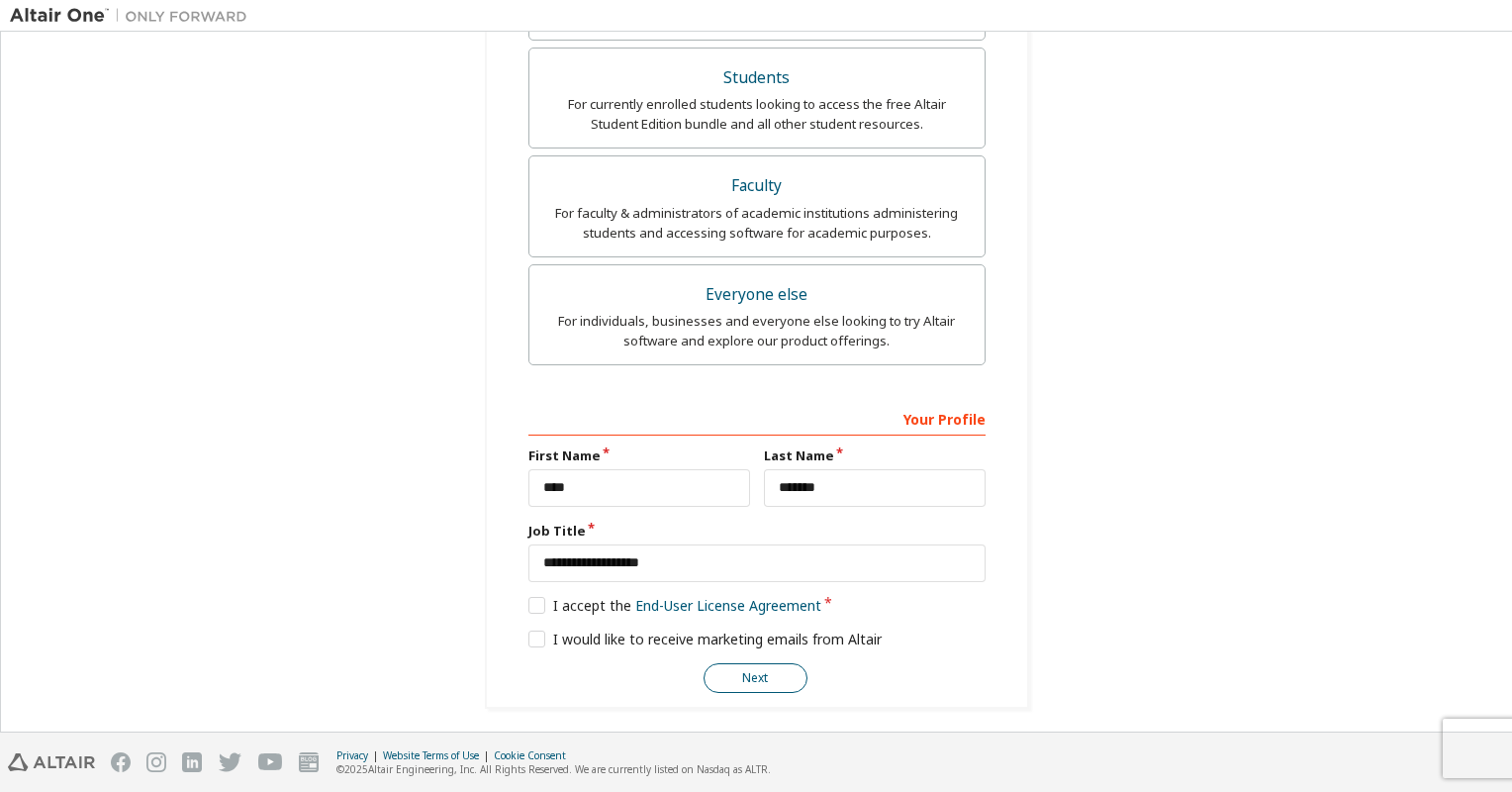 click on "Next" at bounding box center [755, 678] 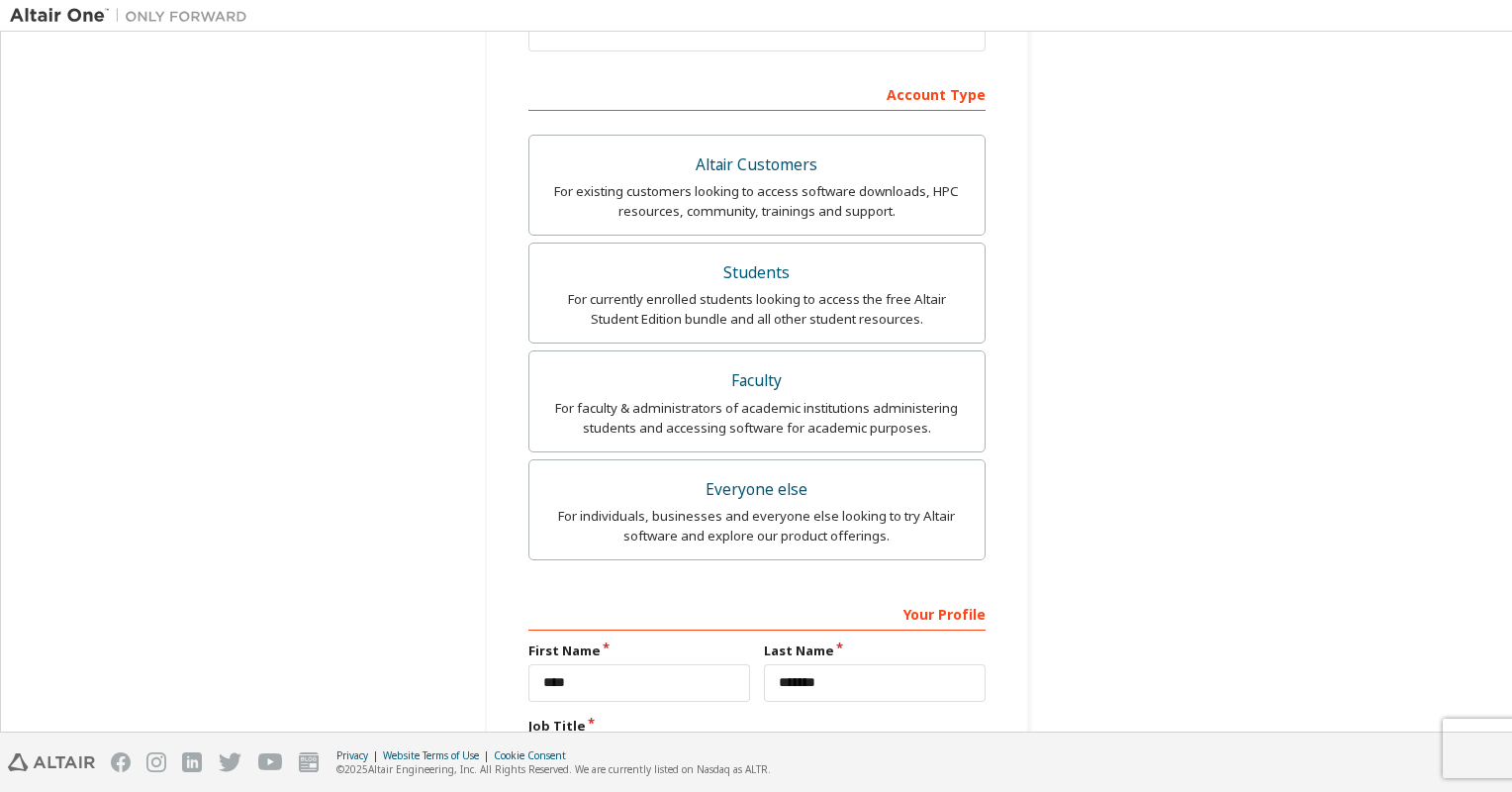scroll, scrollTop: 78, scrollLeft: 0, axis: vertical 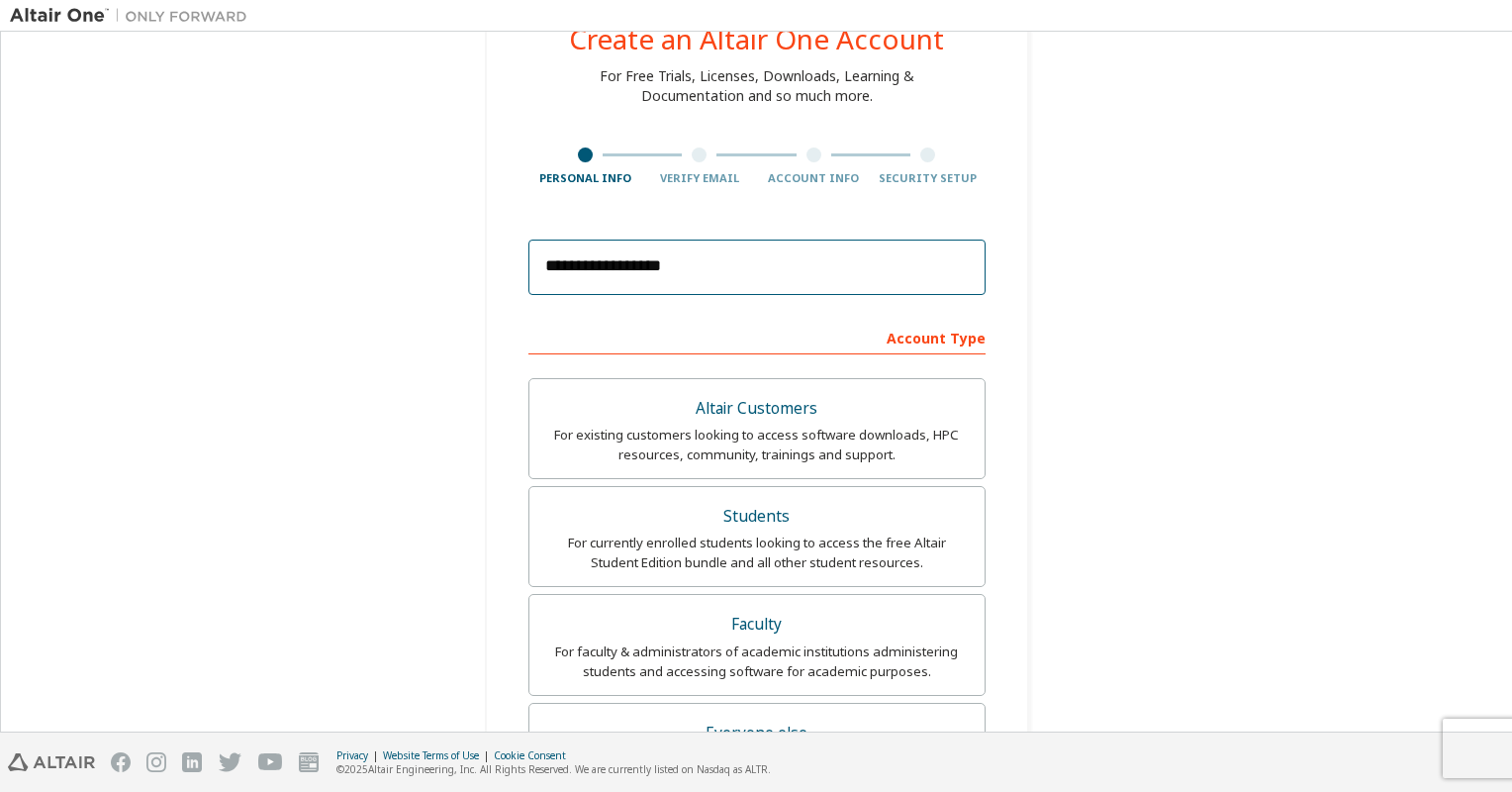 drag, startPoint x: 681, startPoint y: 268, endPoint x: 376, endPoint y: 275, distance: 305.08032 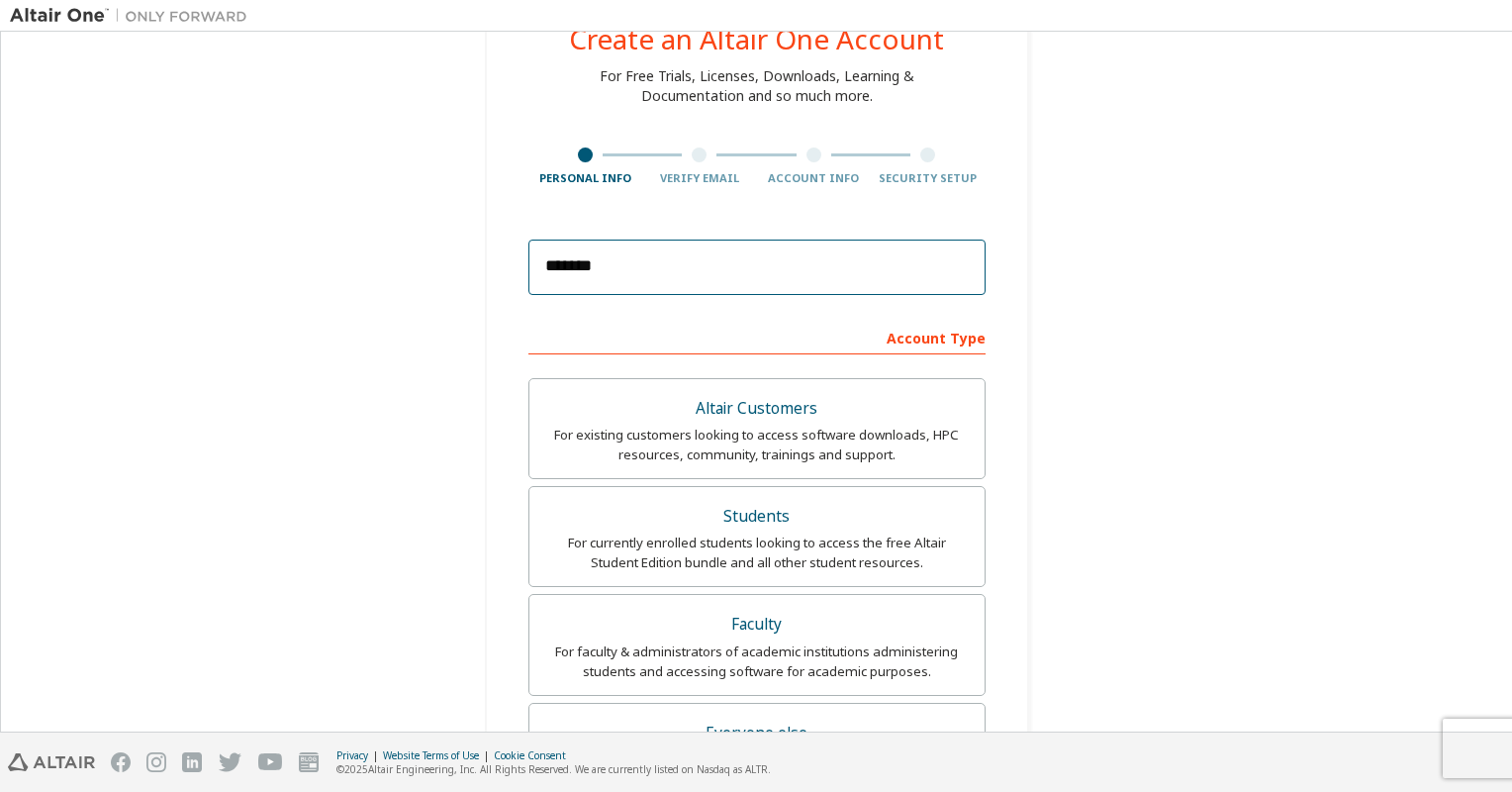 type on "**********" 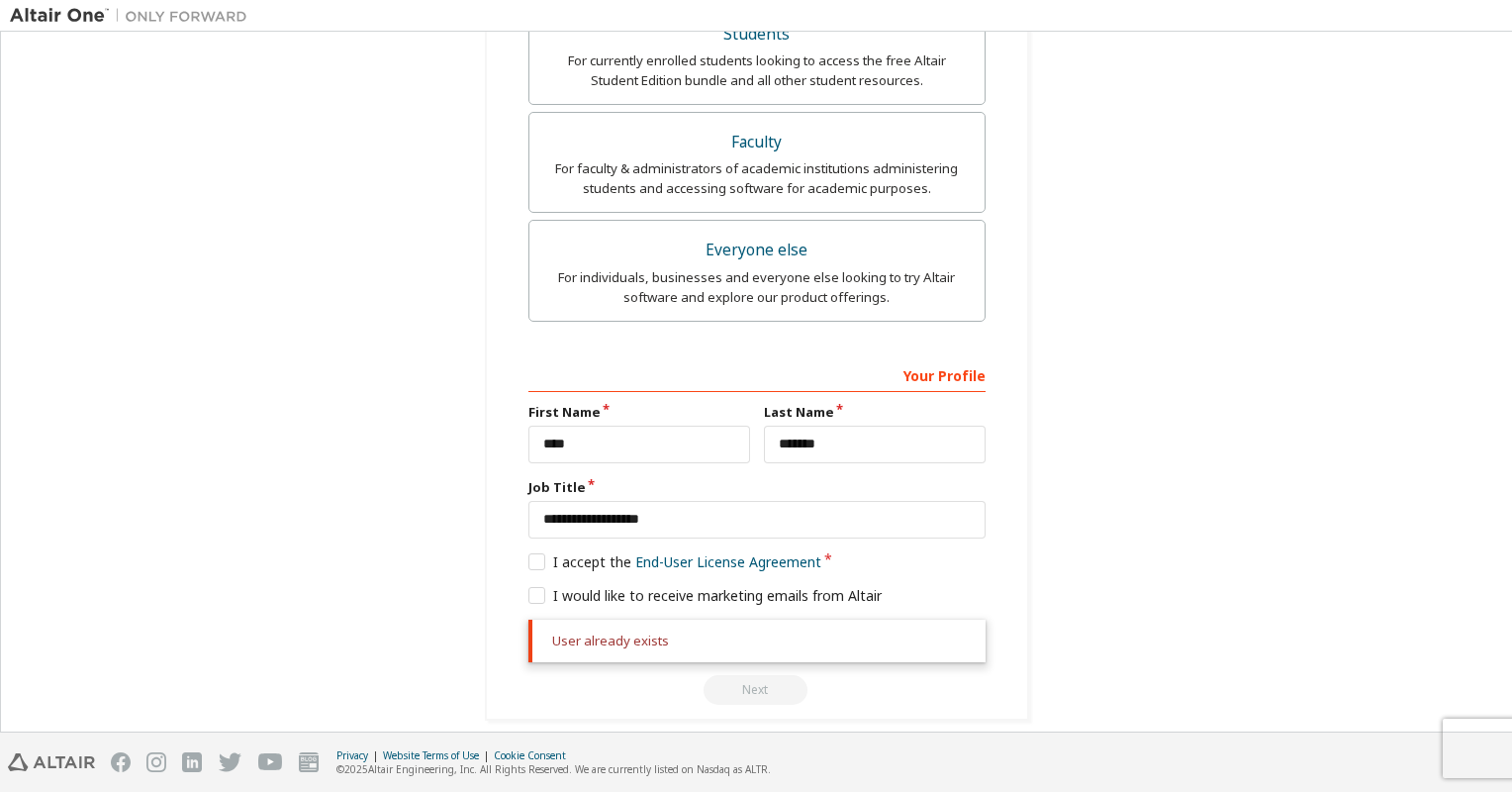 scroll, scrollTop: 642, scrollLeft: 0, axis: vertical 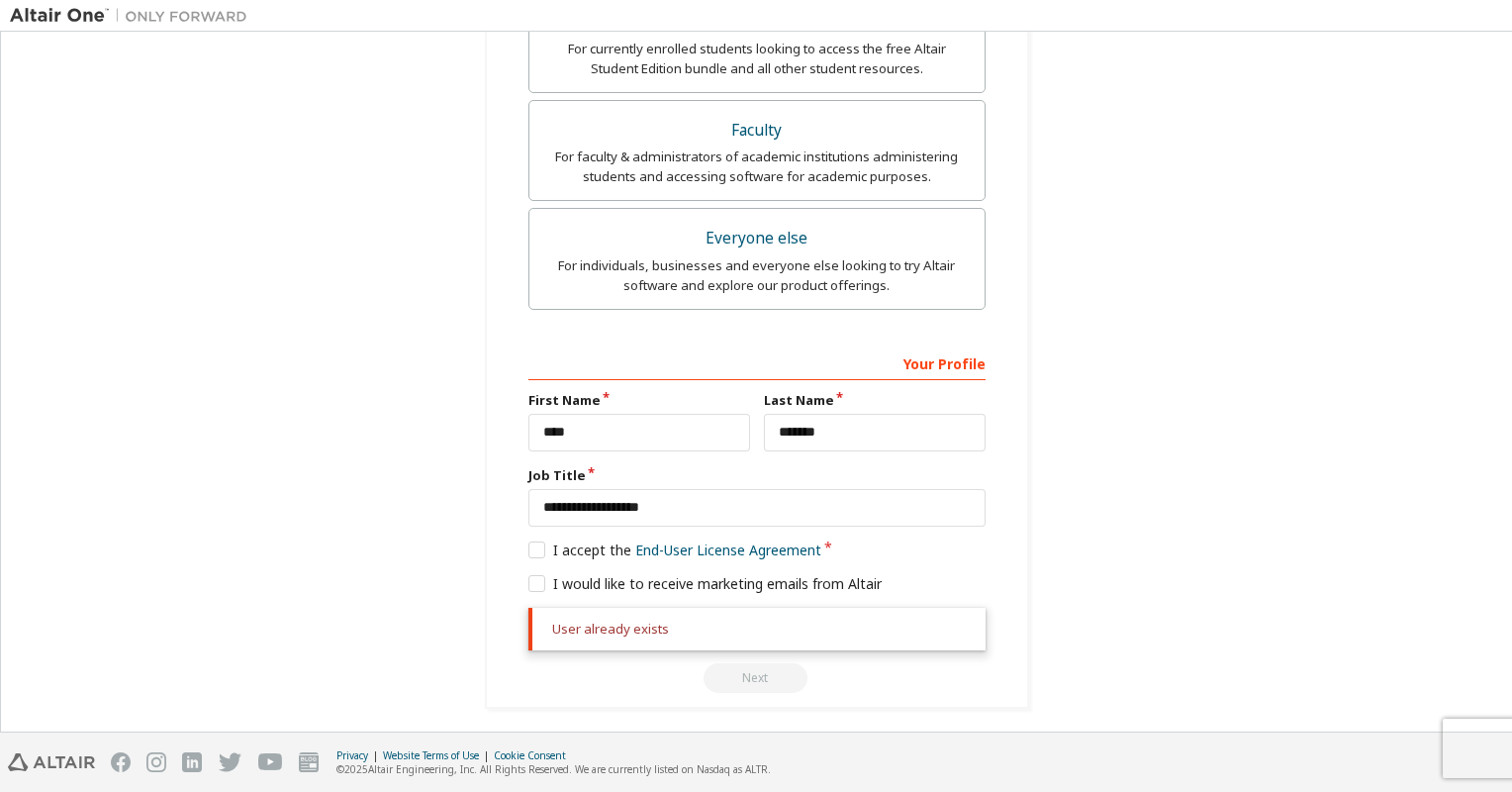 click on "**********" at bounding box center (756, 63) 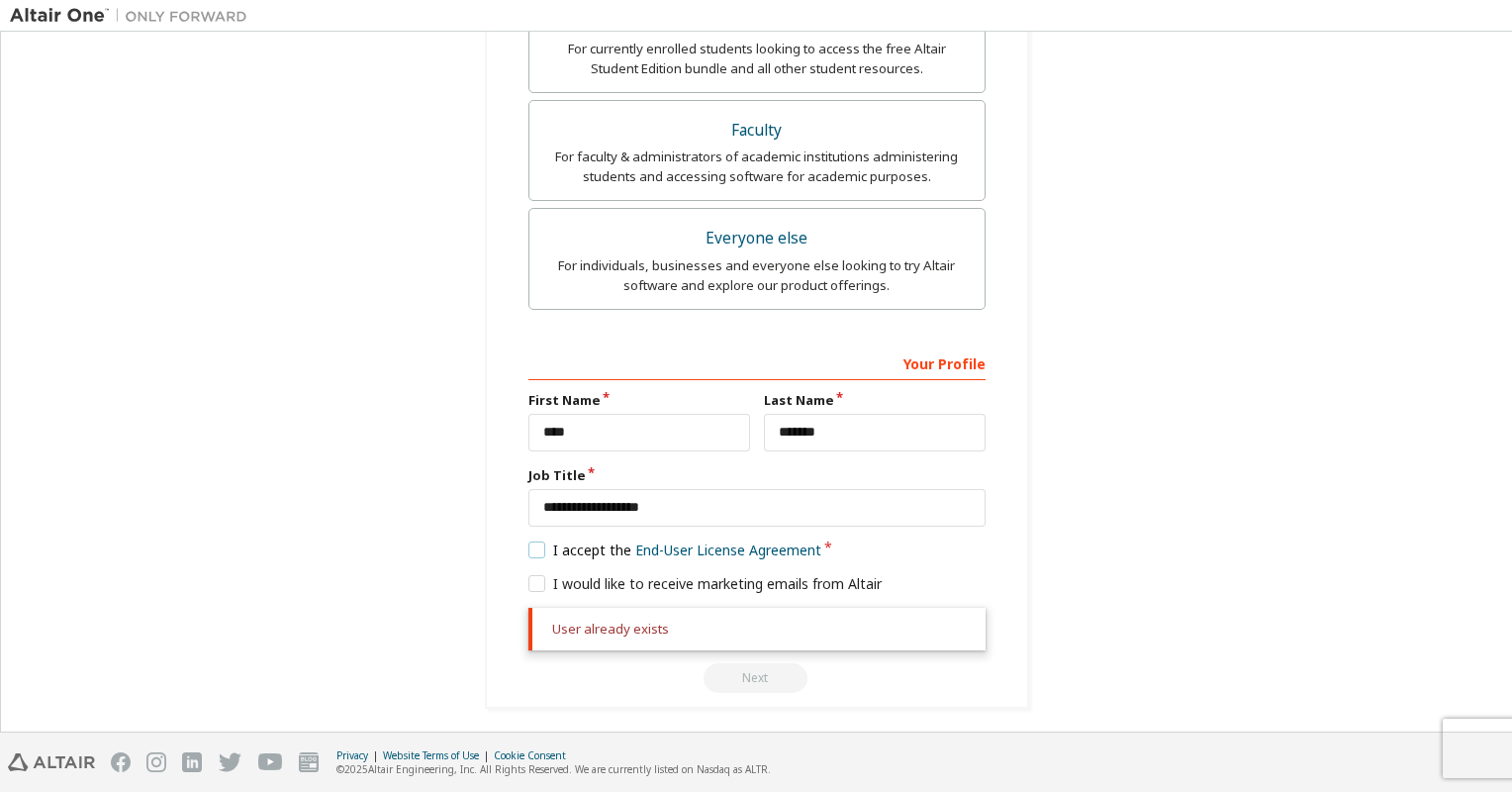 click on "I accept the    End-User License Agreement" at bounding box center (675, 549) 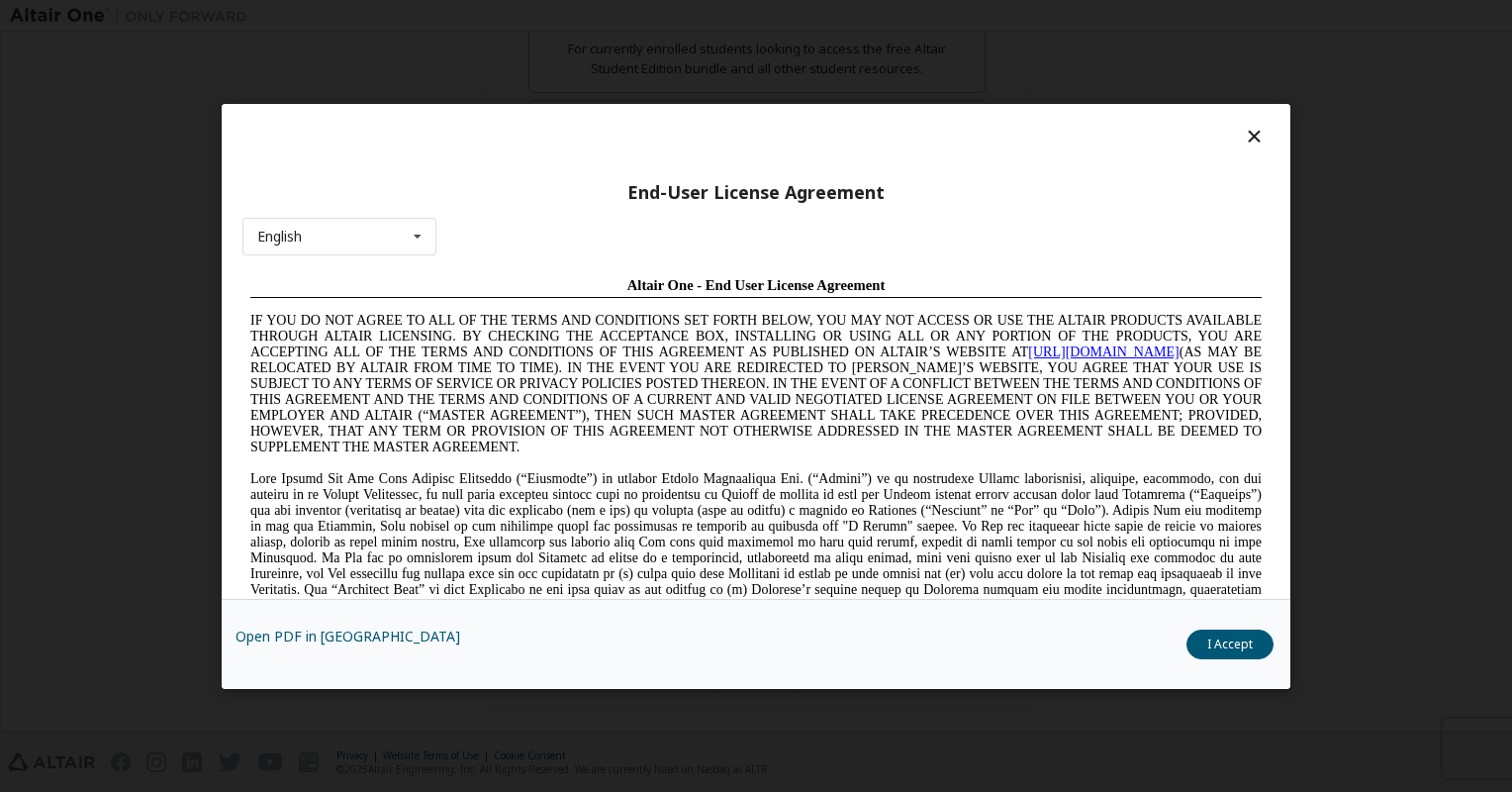 scroll, scrollTop: 0, scrollLeft: 0, axis: both 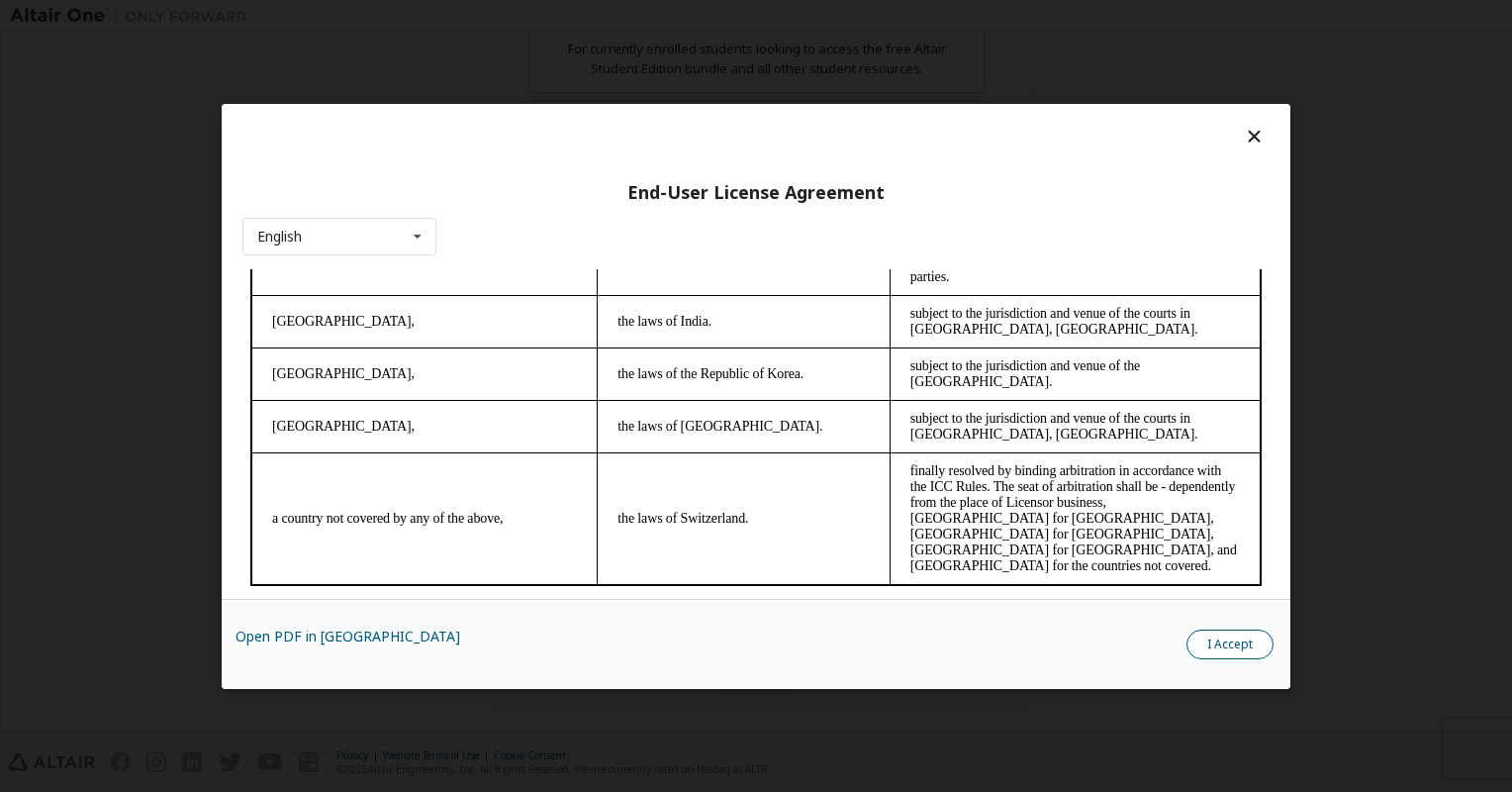 click on "I Accept" at bounding box center (1230, 644) 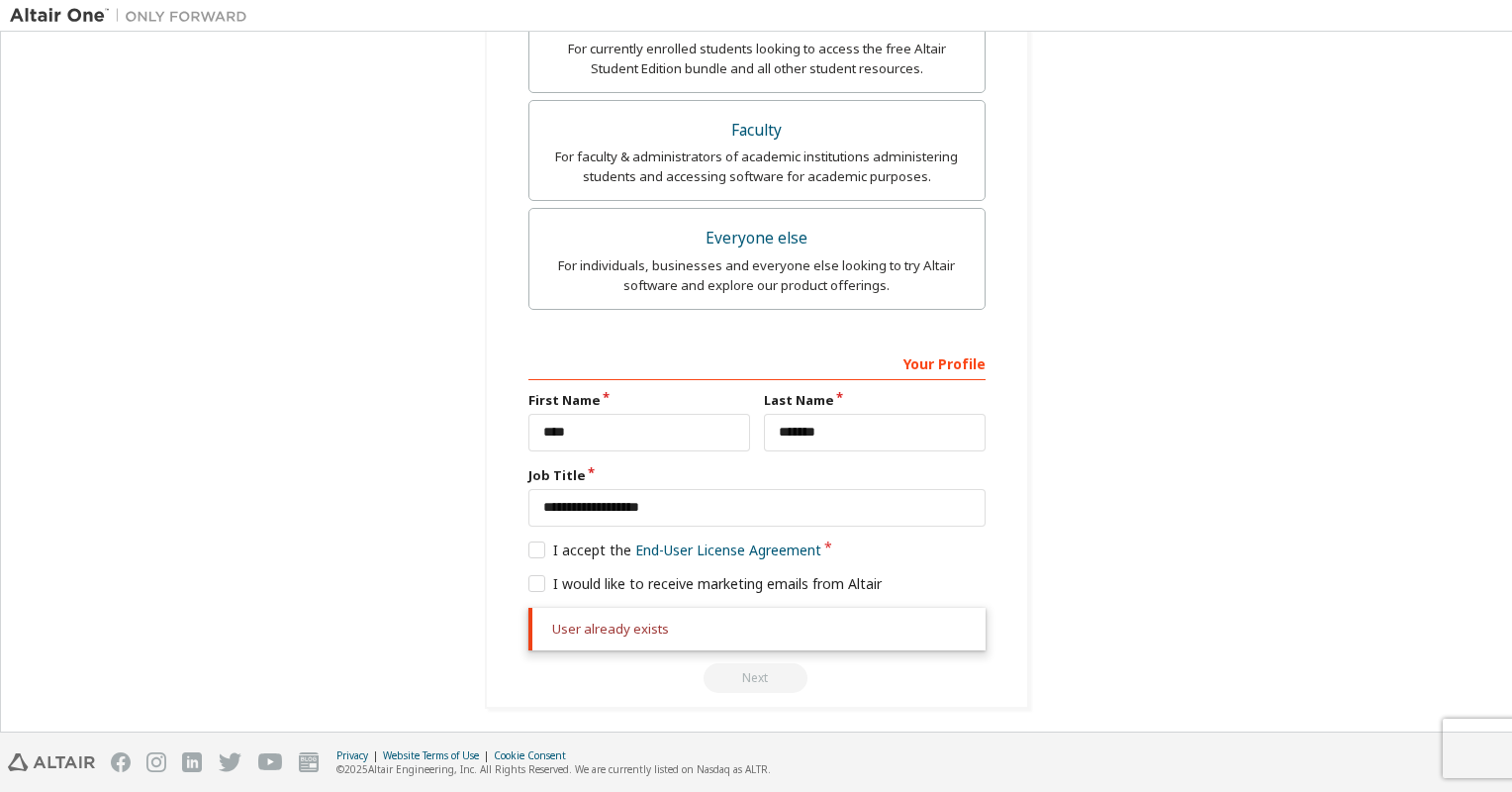 drag, startPoint x: 1116, startPoint y: 622, endPoint x: 1041, endPoint y: 619, distance: 75.05998 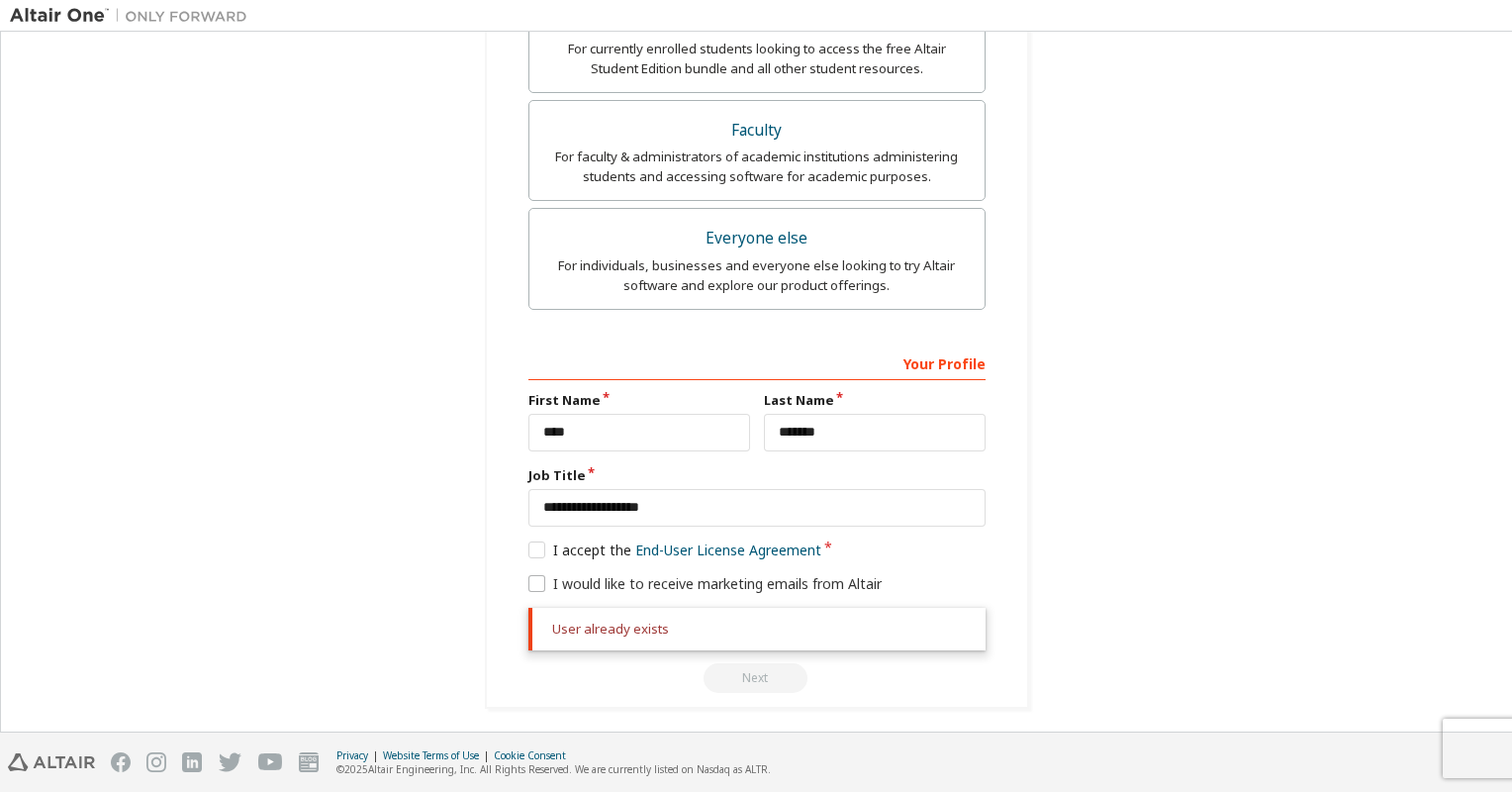 click on "**********" at bounding box center [757, 63] 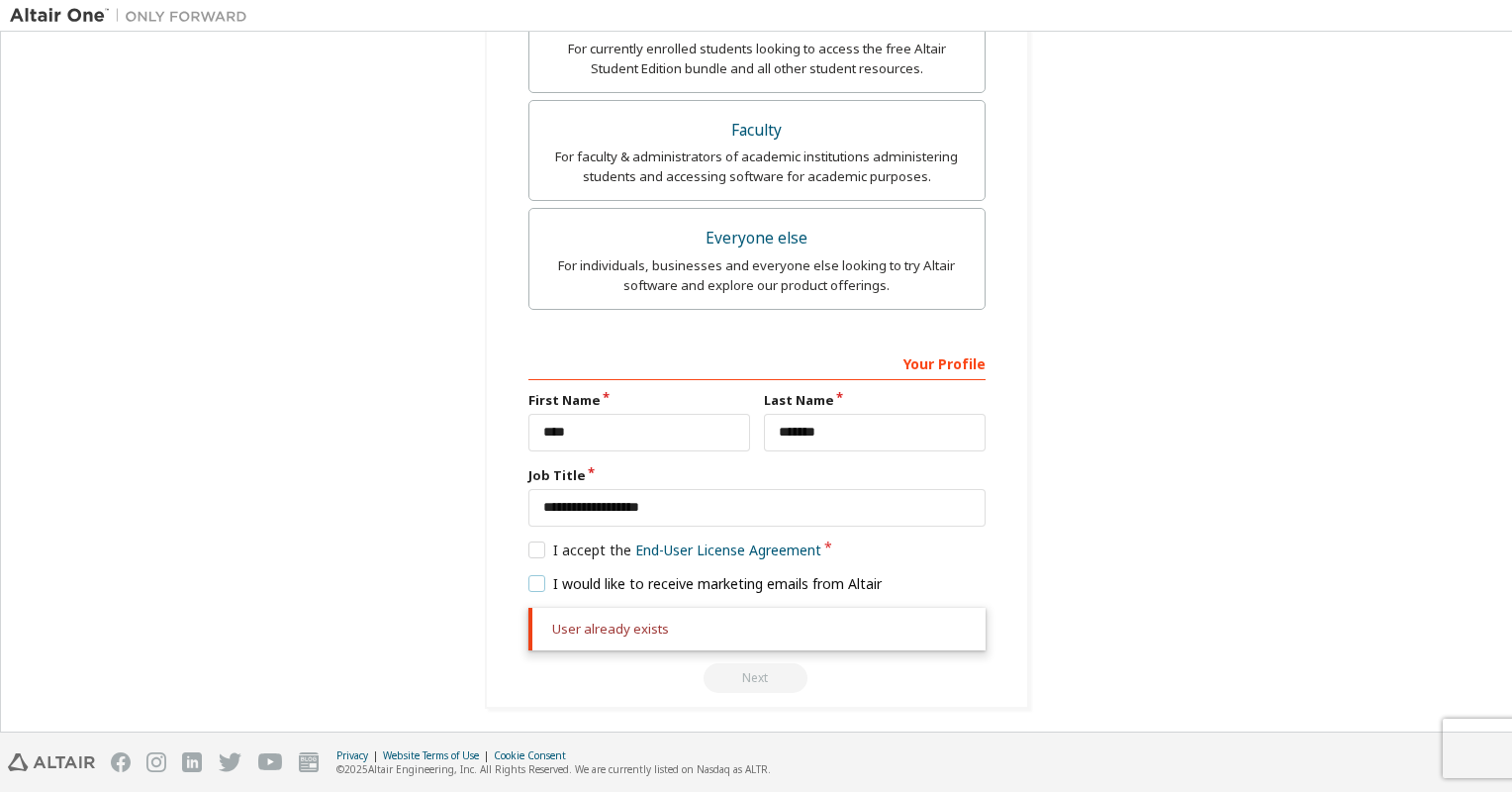 click on "I would like to receive marketing emails from Altair" at bounding box center (706, 583) 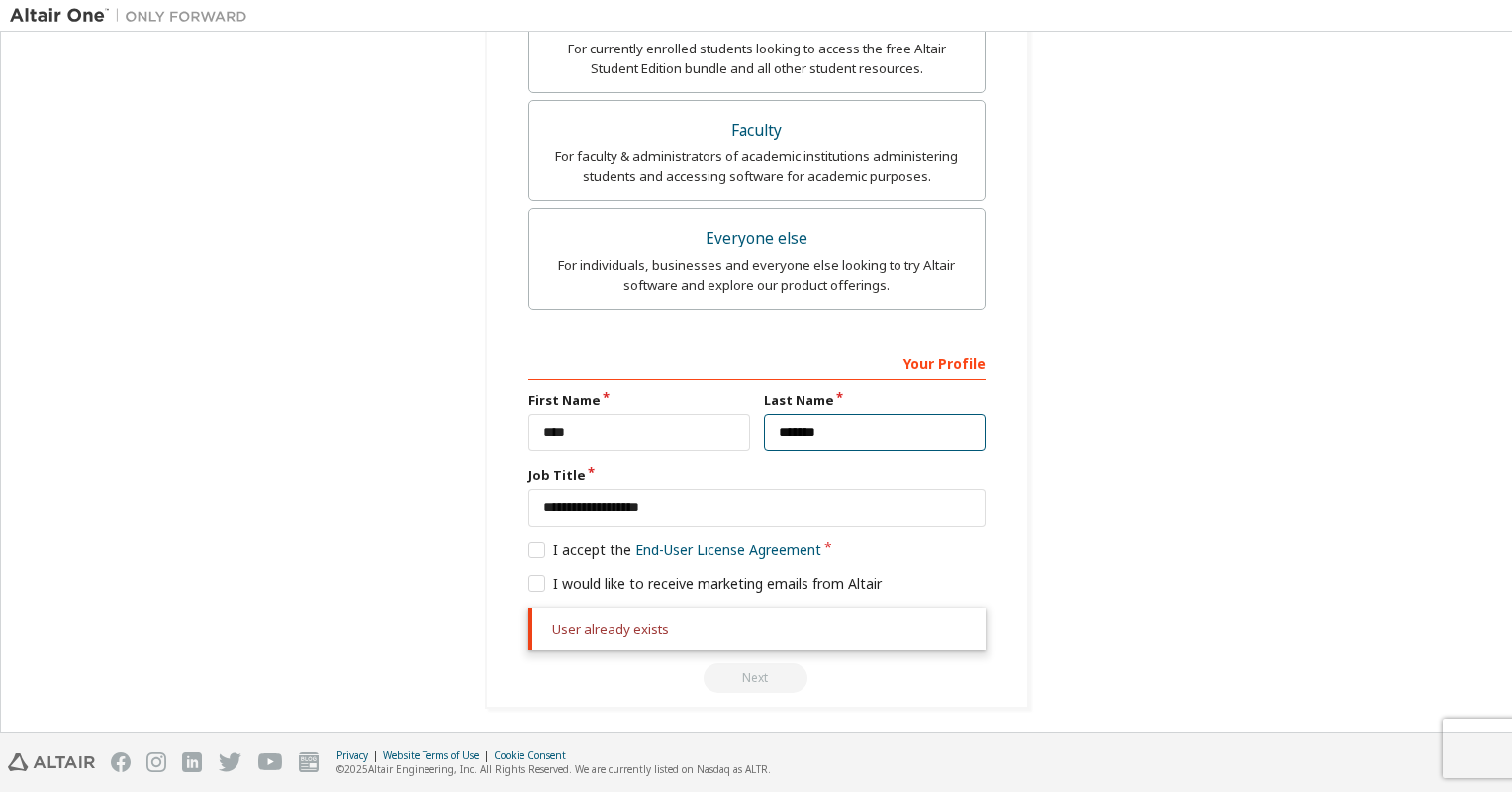 click on "*******" at bounding box center (875, 433) 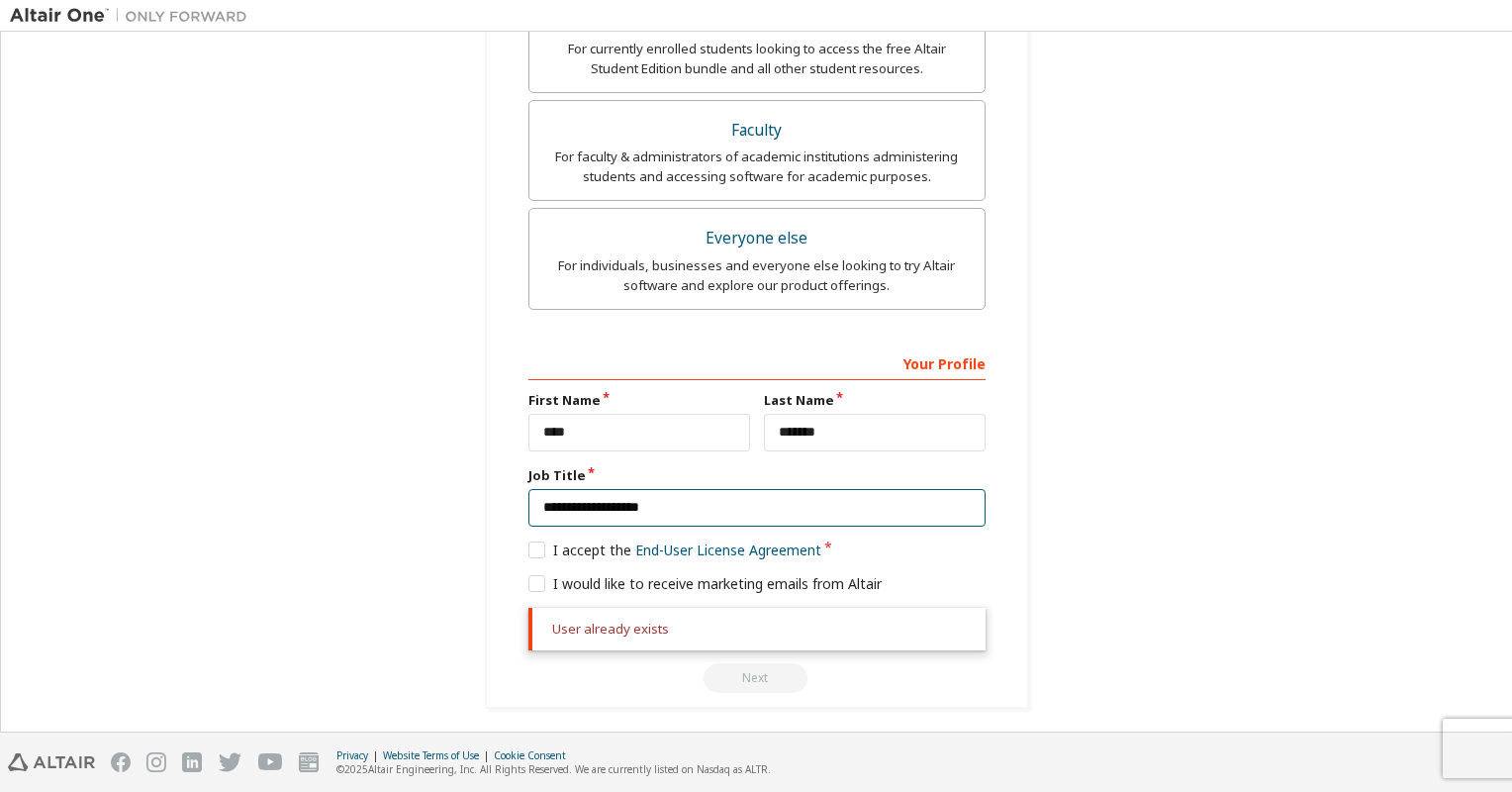 click on "**********" at bounding box center (757, 508) 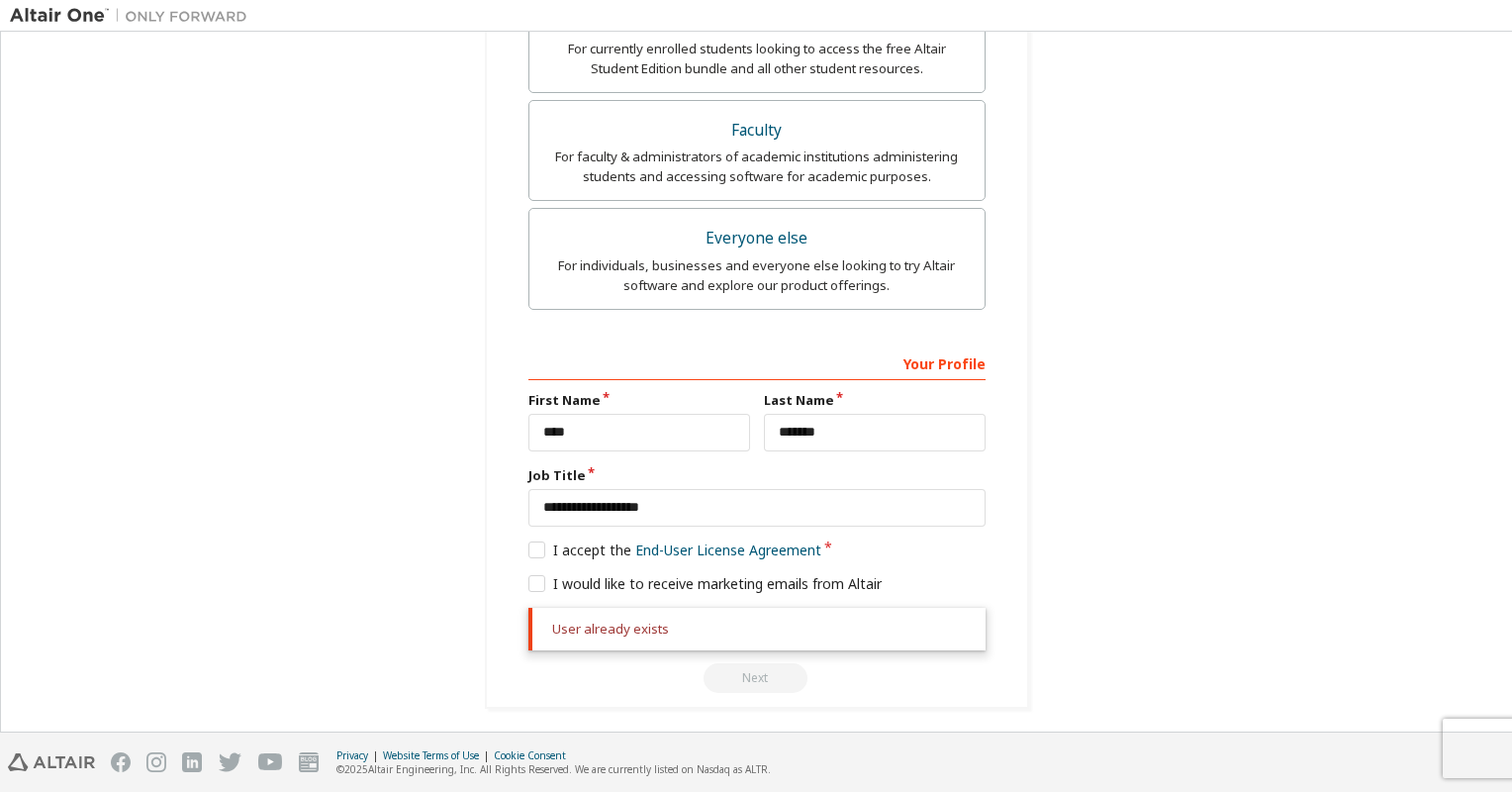 click on "**********" at bounding box center (756, 63) 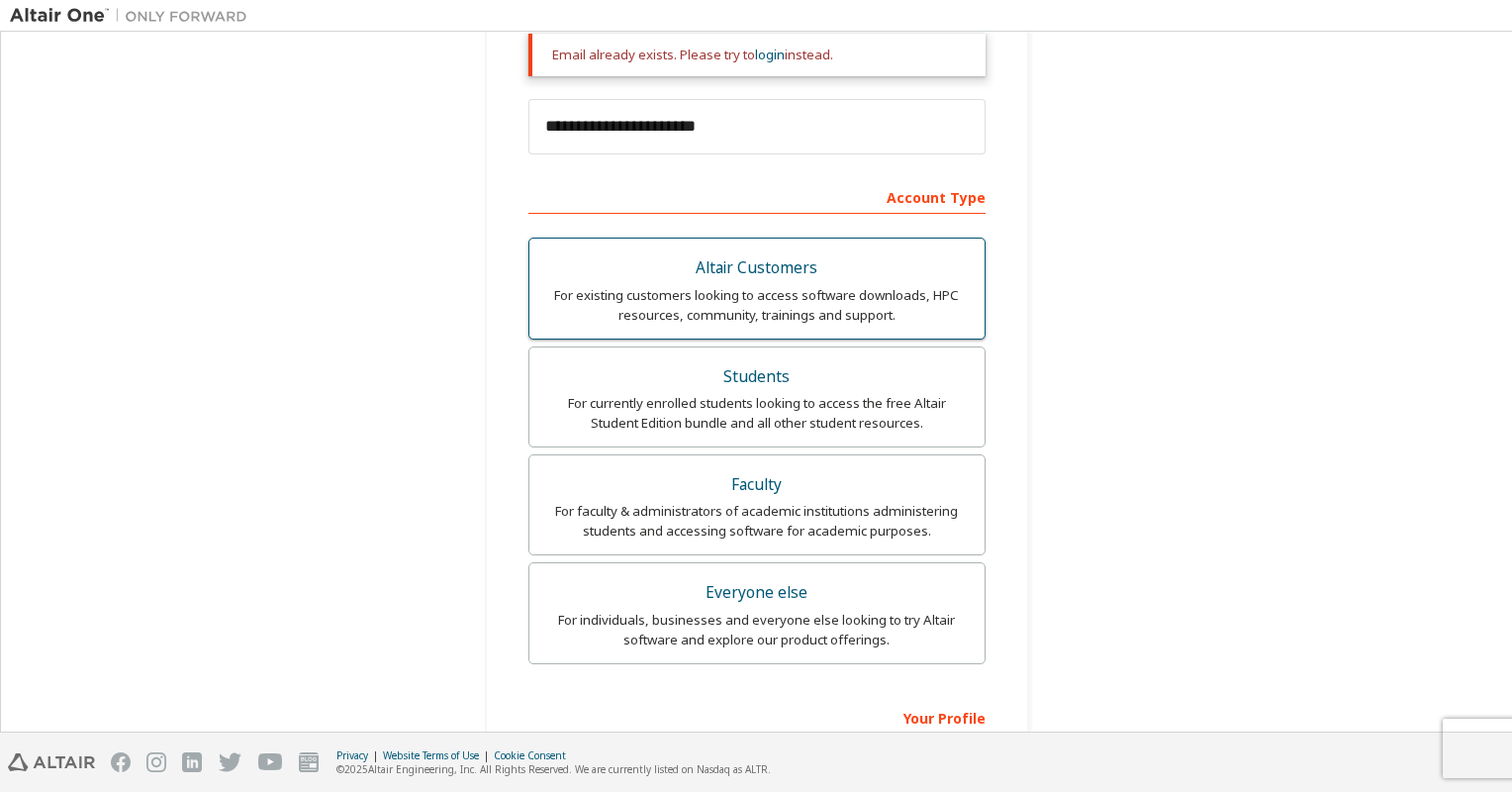 scroll, scrollTop: 147, scrollLeft: 0, axis: vertical 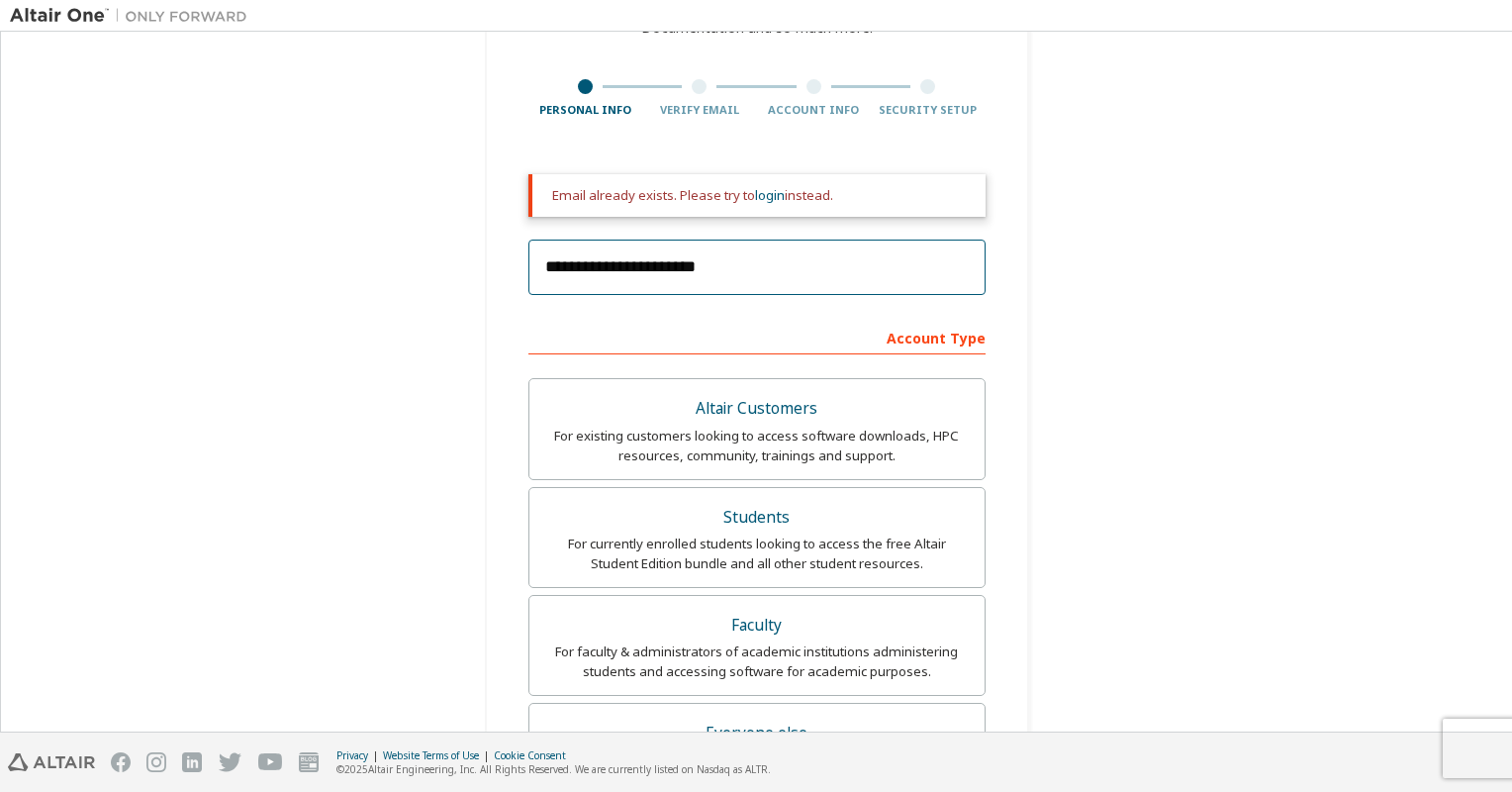 click on "**********" at bounding box center (757, 267) 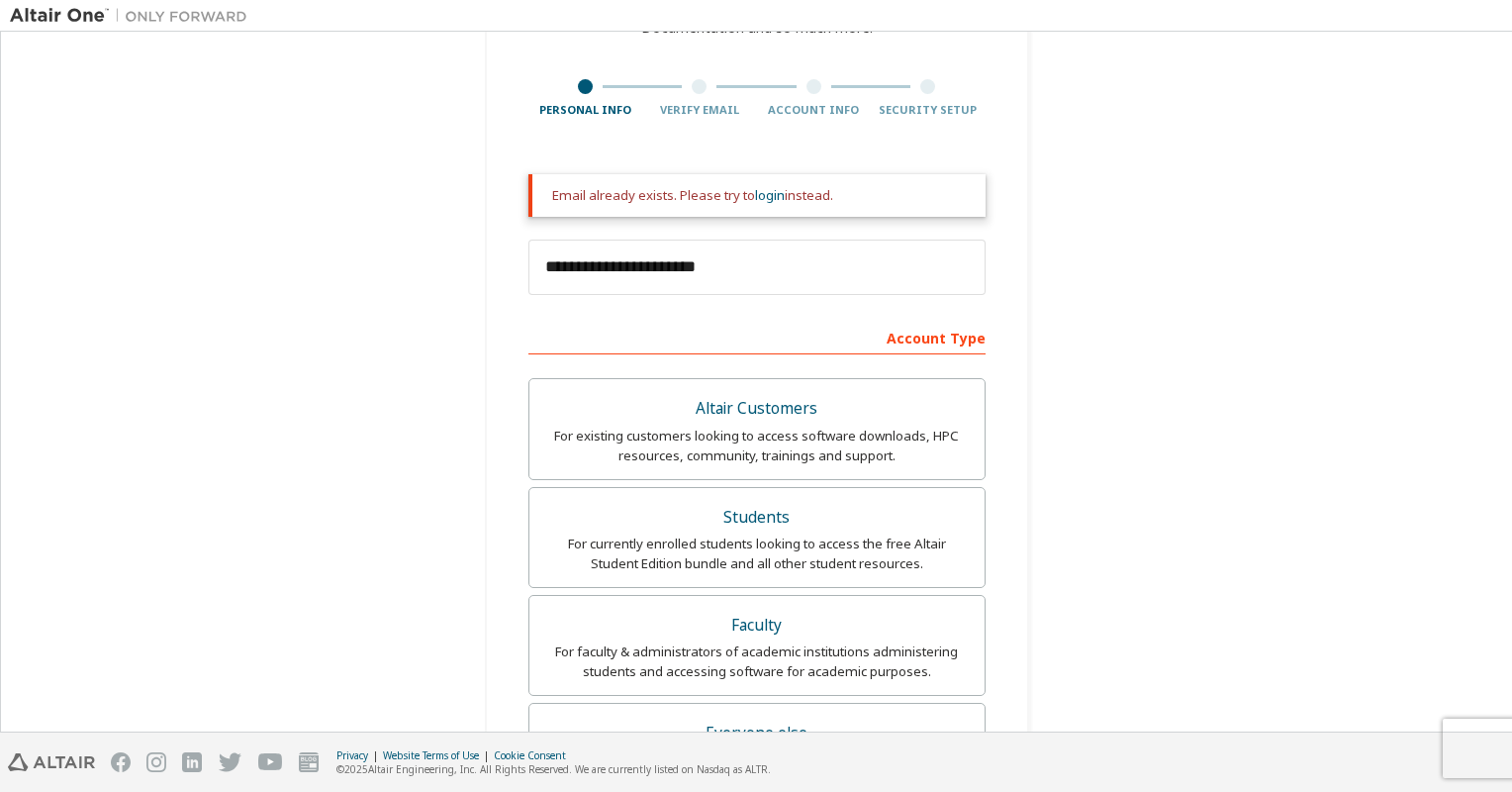 click on "**********" at bounding box center (756, 558) 